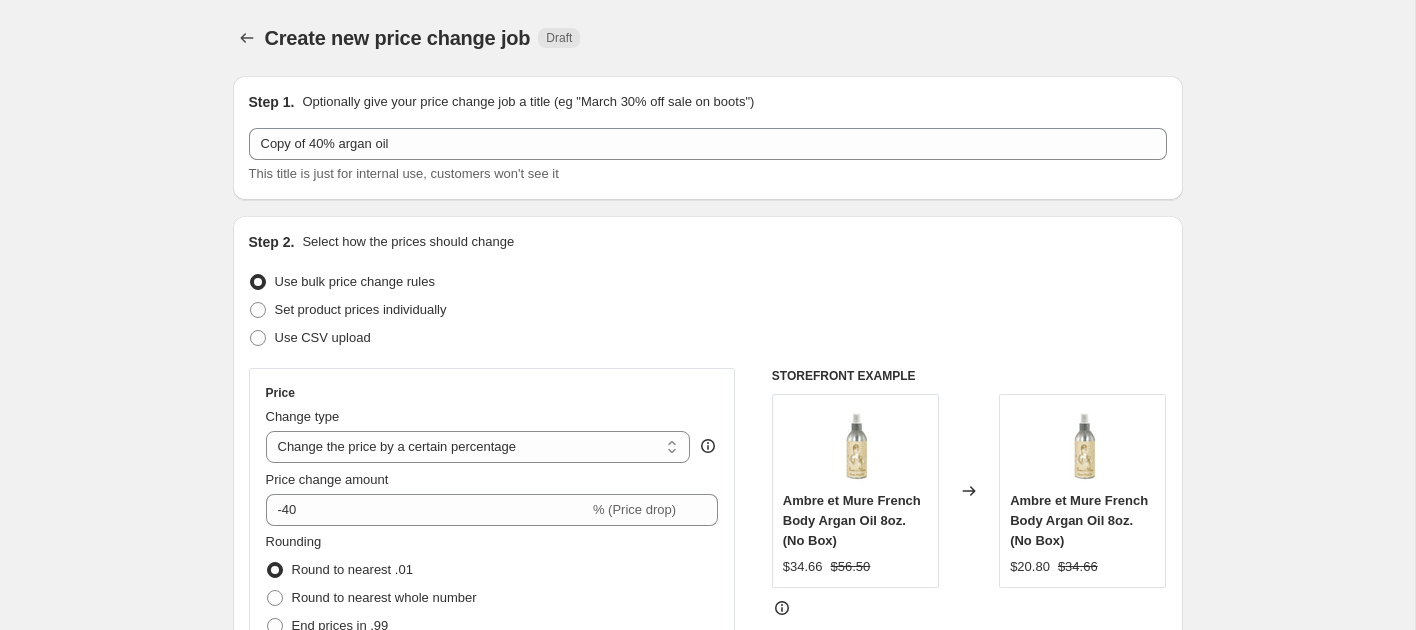 select on "percentage" 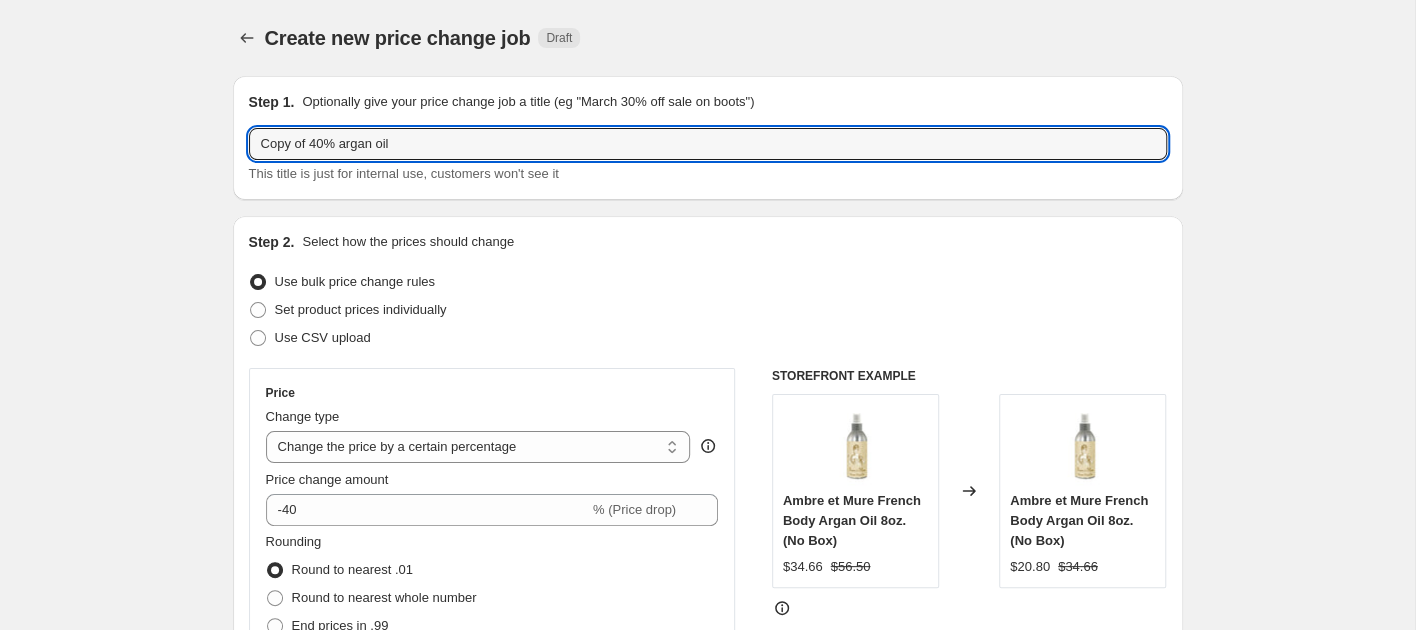 drag, startPoint x: 288, startPoint y: 143, endPoint x: 166, endPoint y: 147, distance: 122.06556 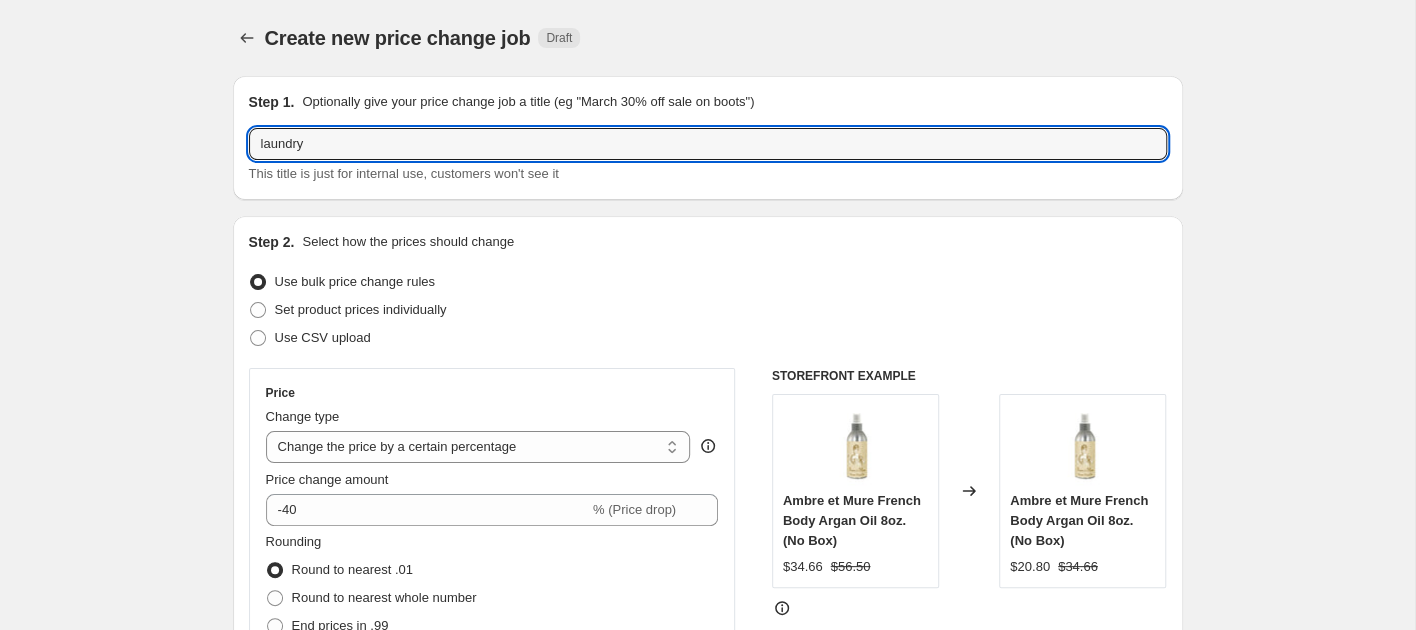 type on "laundry" 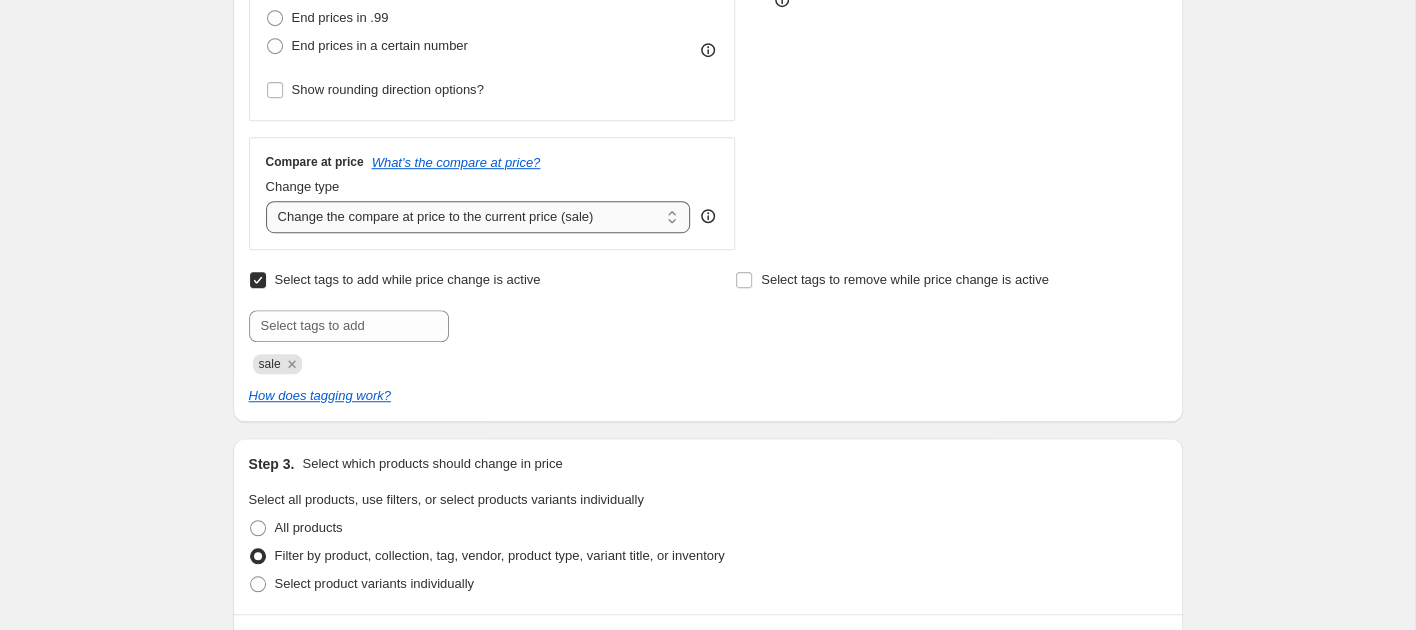 scroll, scrollTop: 813, scrollLeft: 0, axis: vertical 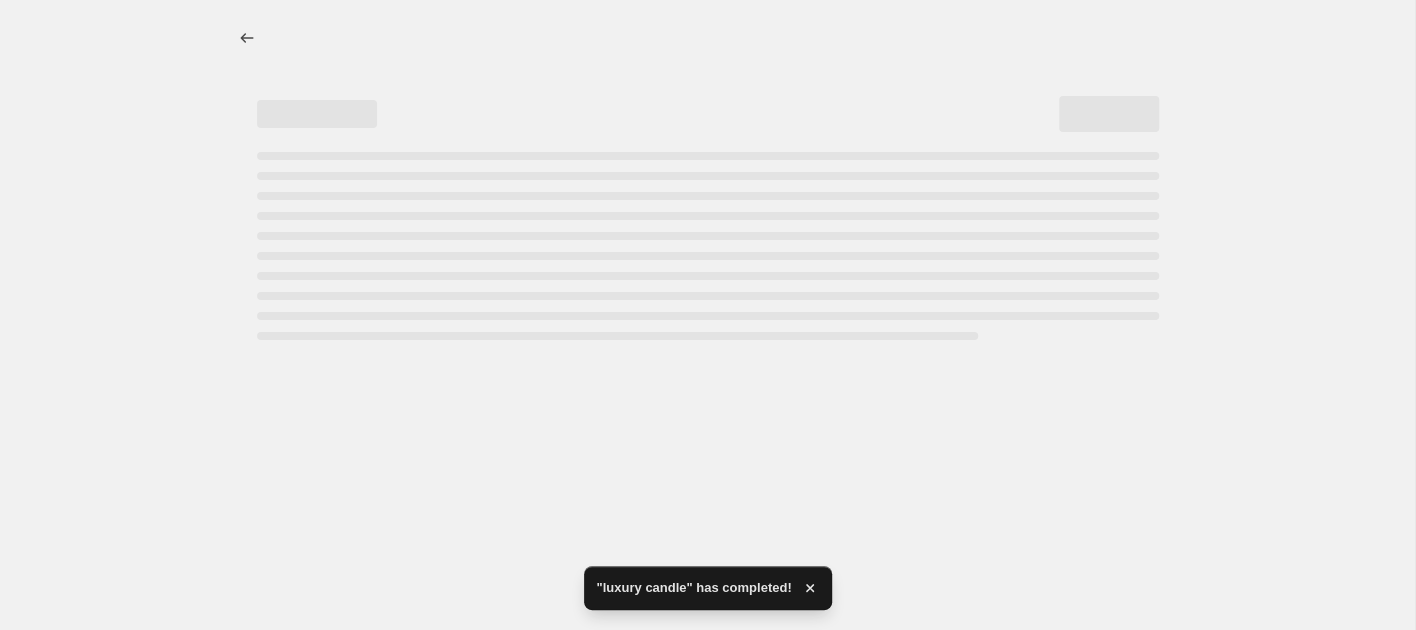 select on "percentage" 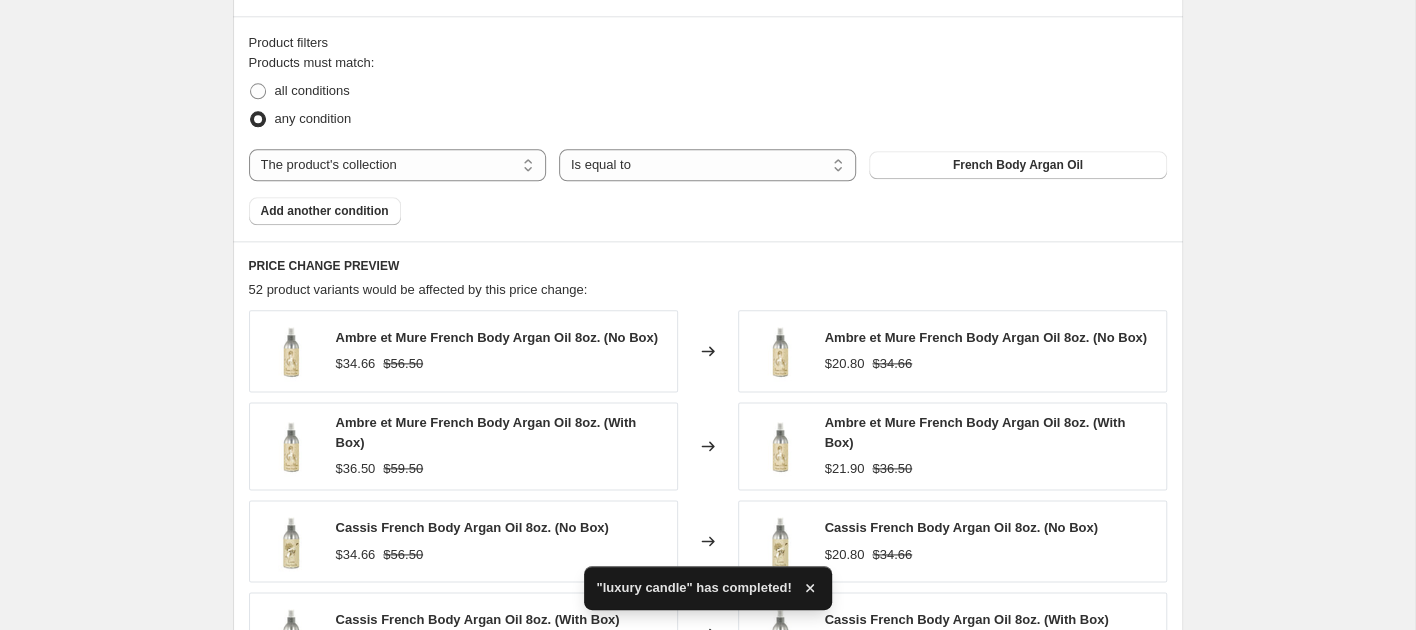 scroll, scrollTop: 1255, scrollLeft: 0, axis: vertical 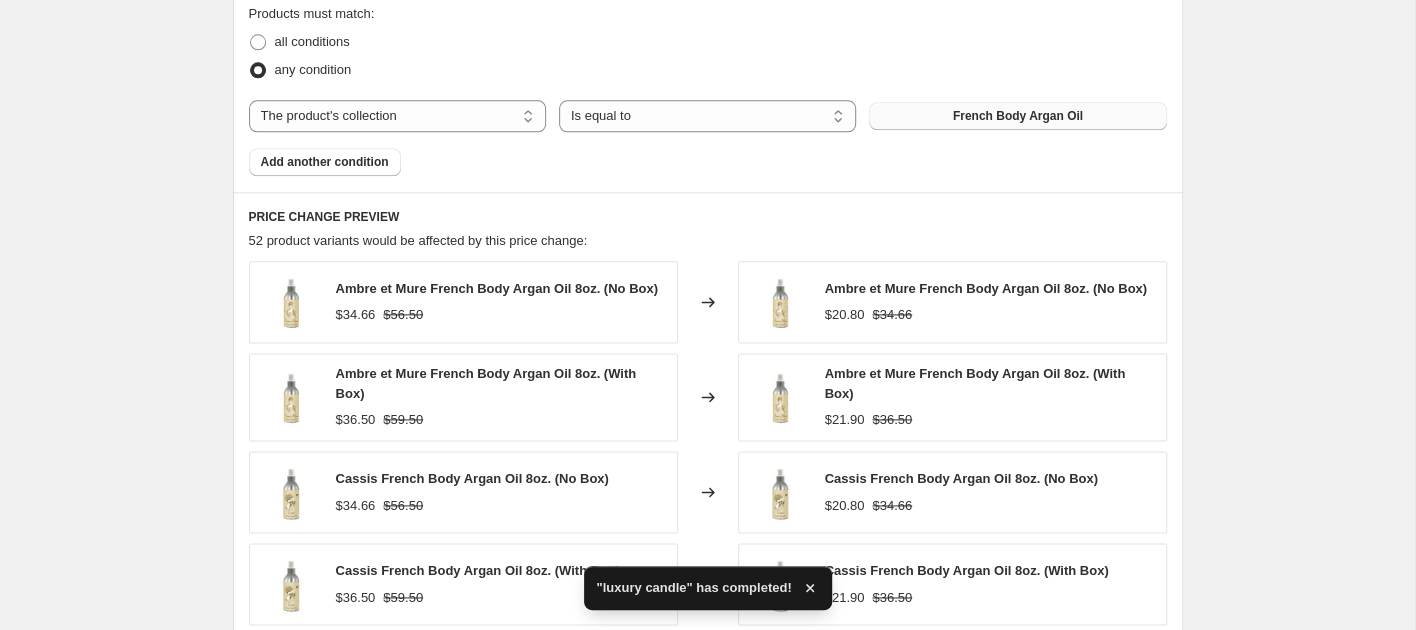 click on "French Body Argan Oil" at bounding box center [1017, 116] 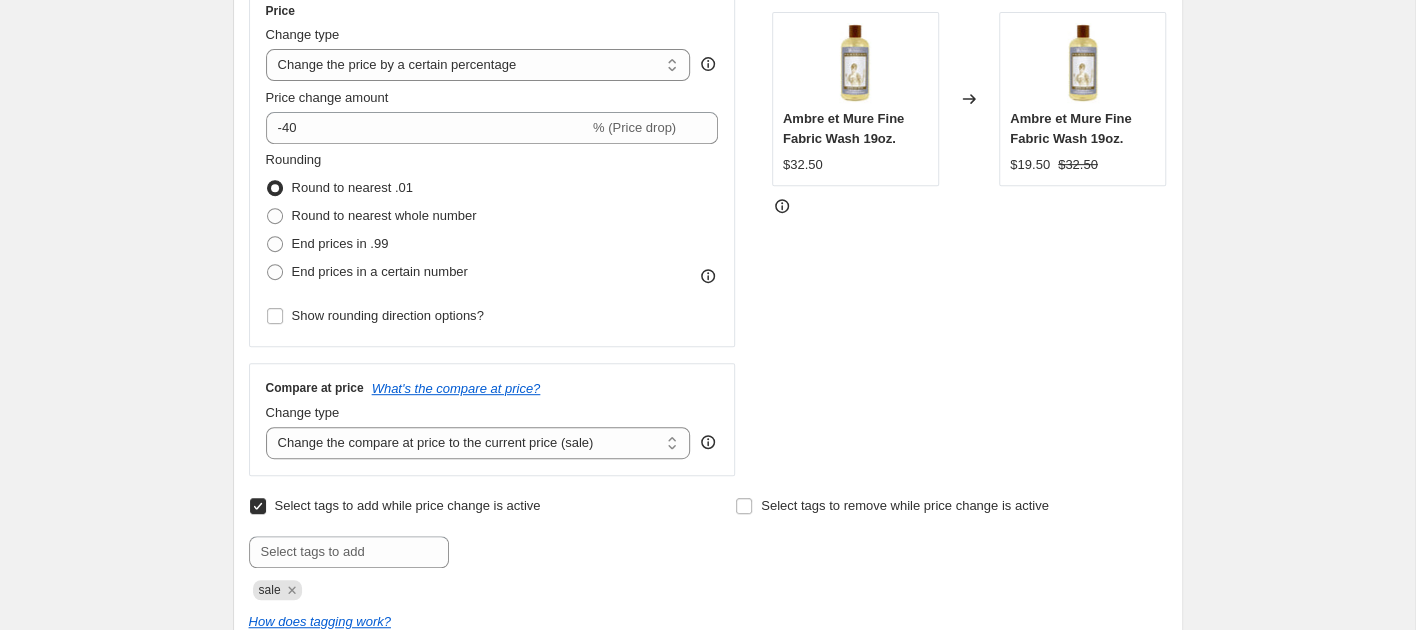 scroll, scrollTop: 107, scrollLeft: 0, axis: vertical 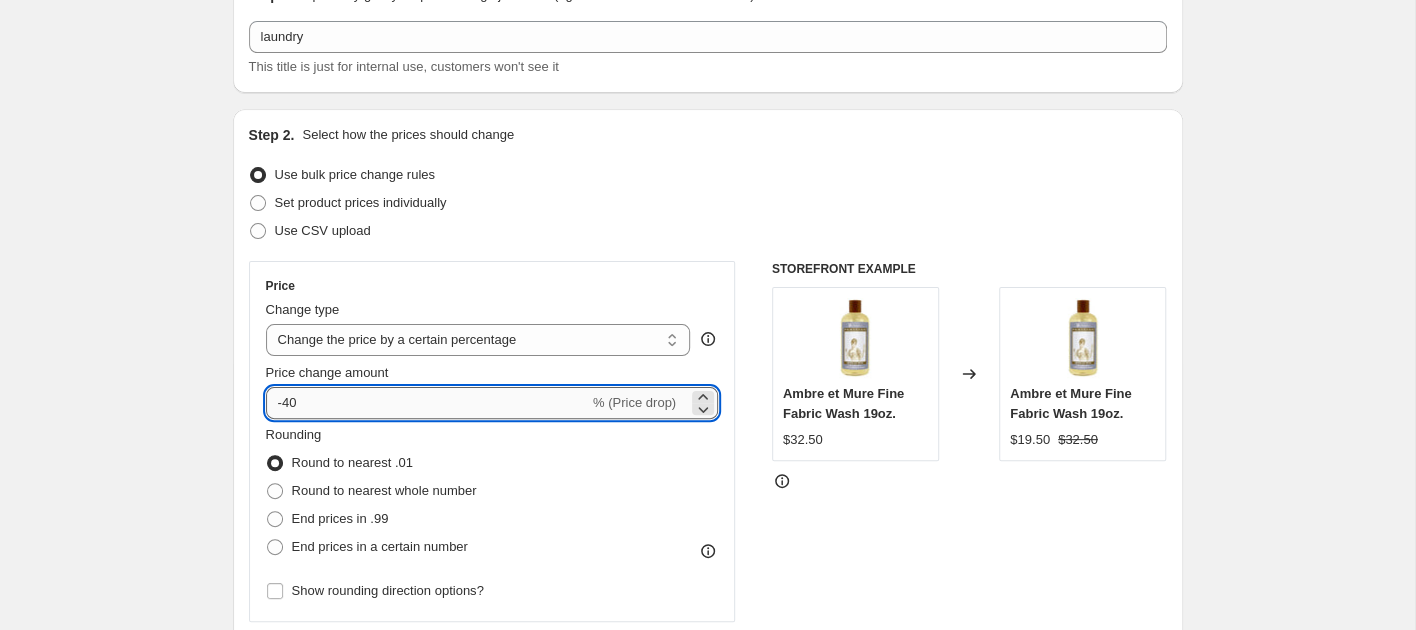 drag, startPoint x: 307, startPoint y: 398, endPoint x: 284, endPoint y: 395, distance: 23.194826 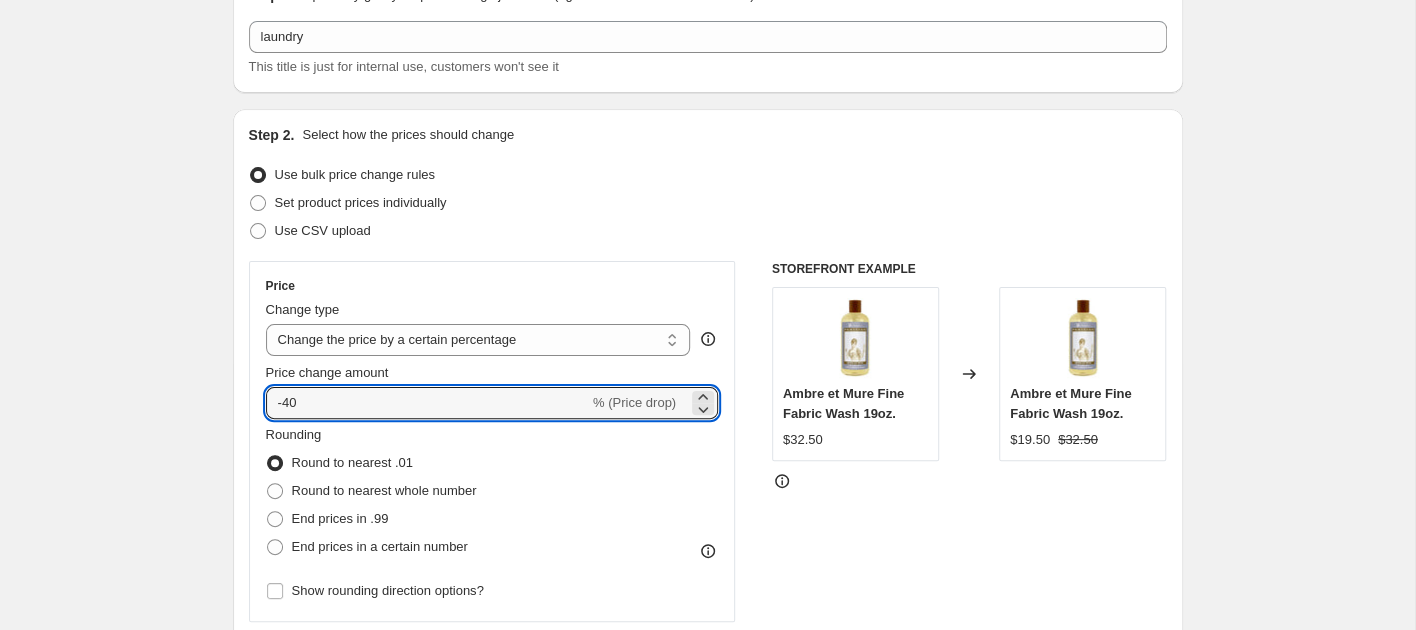 type on "-[PERCENTAGE]" 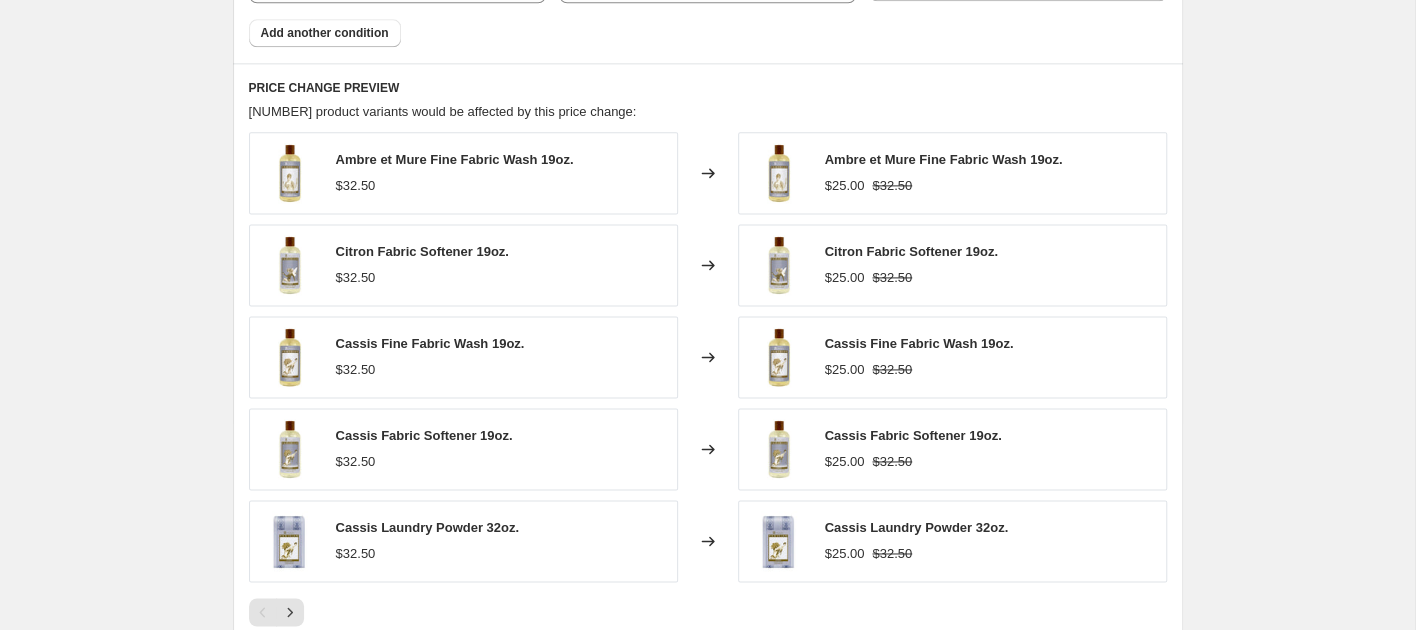 scroll, scrollTop: 1702, scrollLeft: 0, axis: vertical 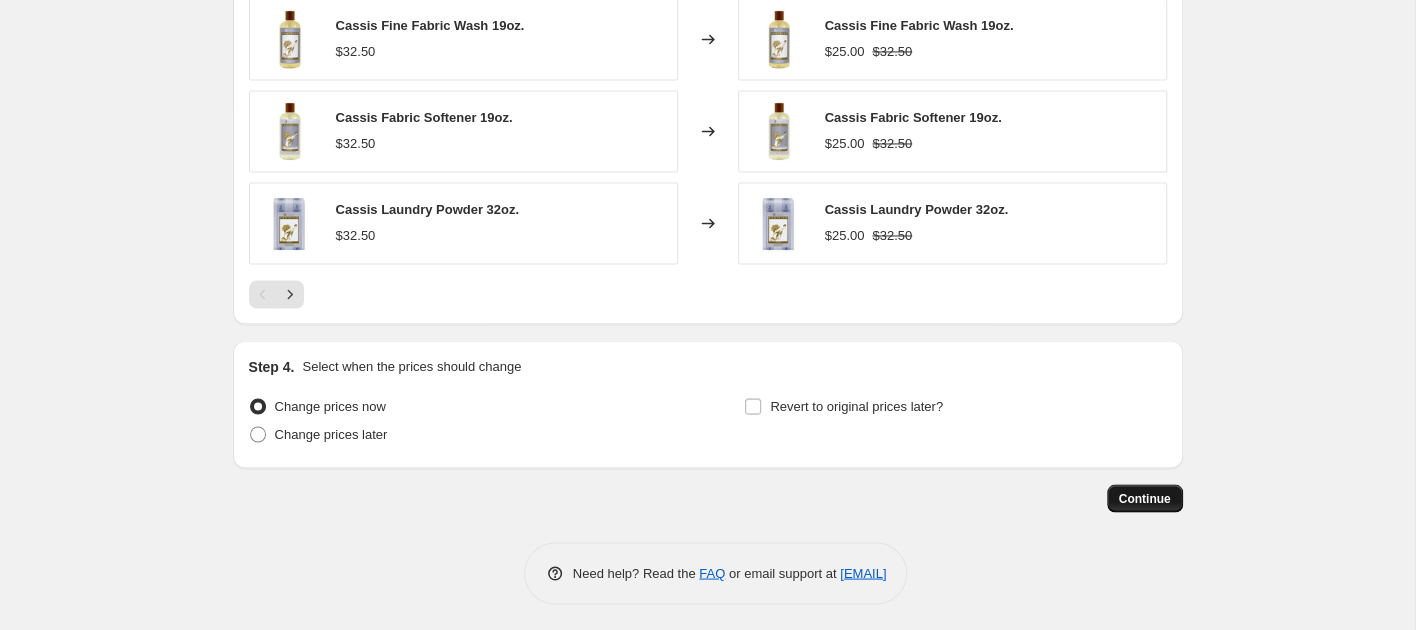 click on "Continue" at bounding box center [1145, 498] 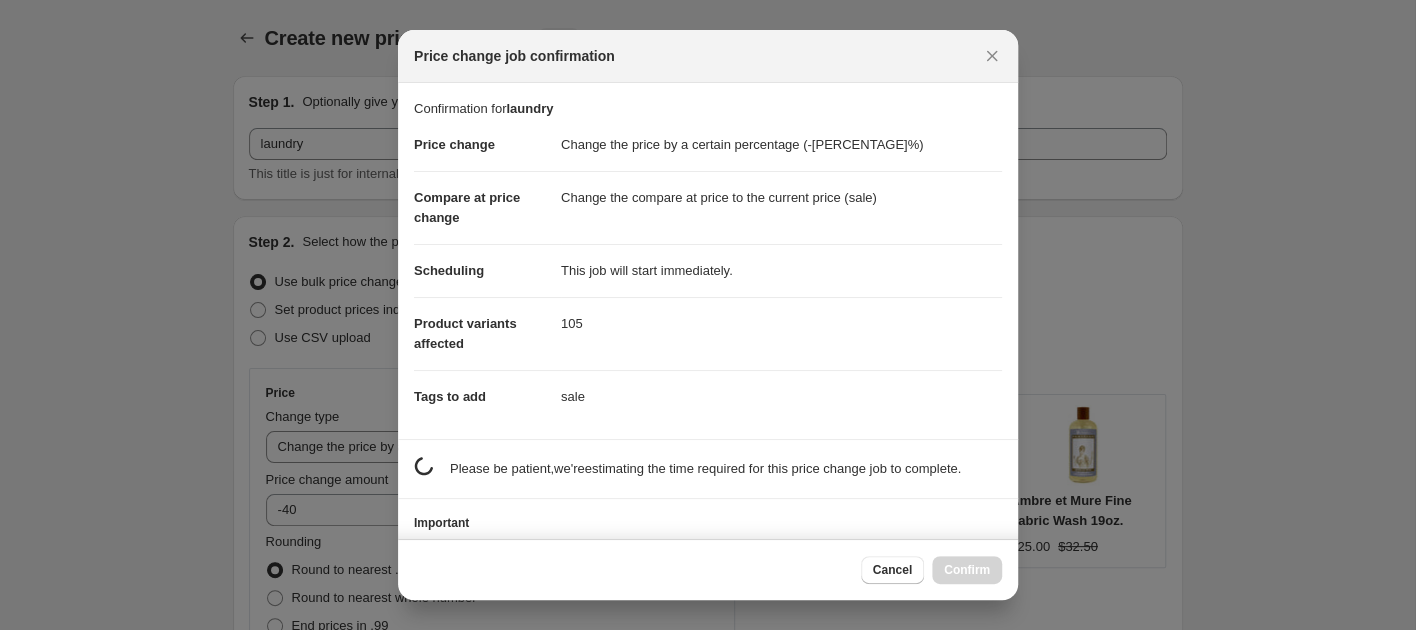 scroll, scrollTop: 0, scrollLeft: 0, axis: both 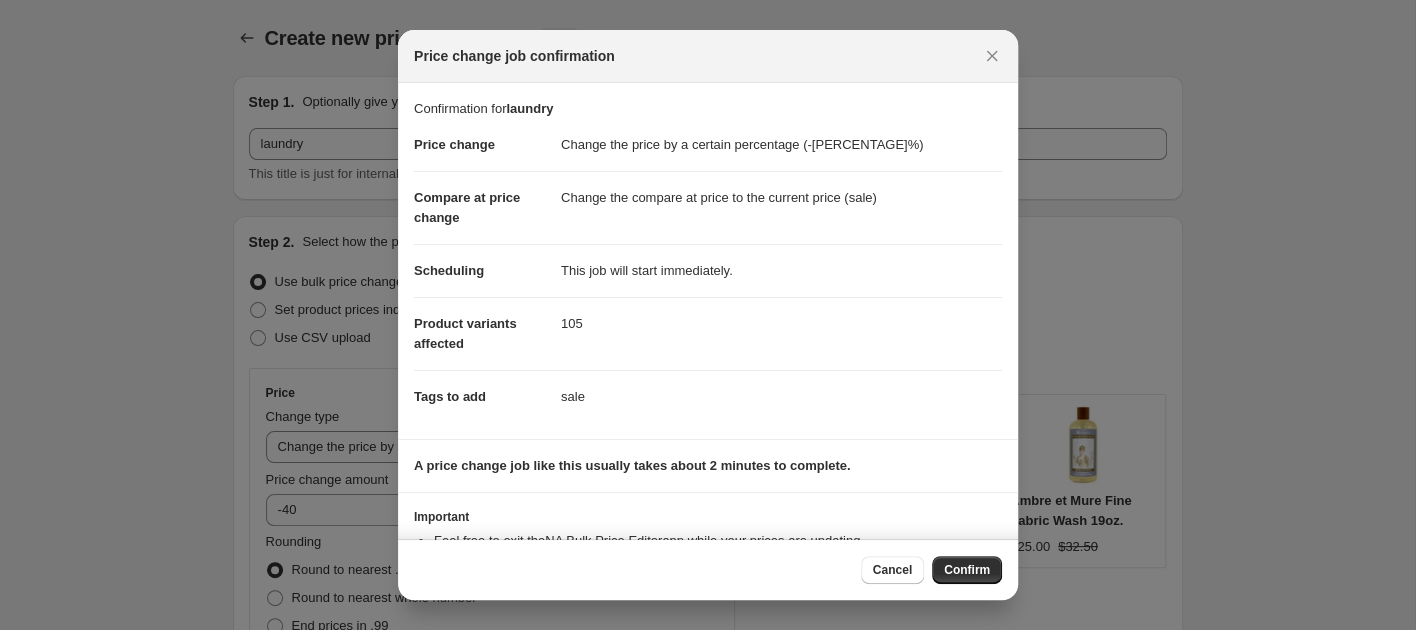 click on "Confirm" at bounding box center (967, 570) 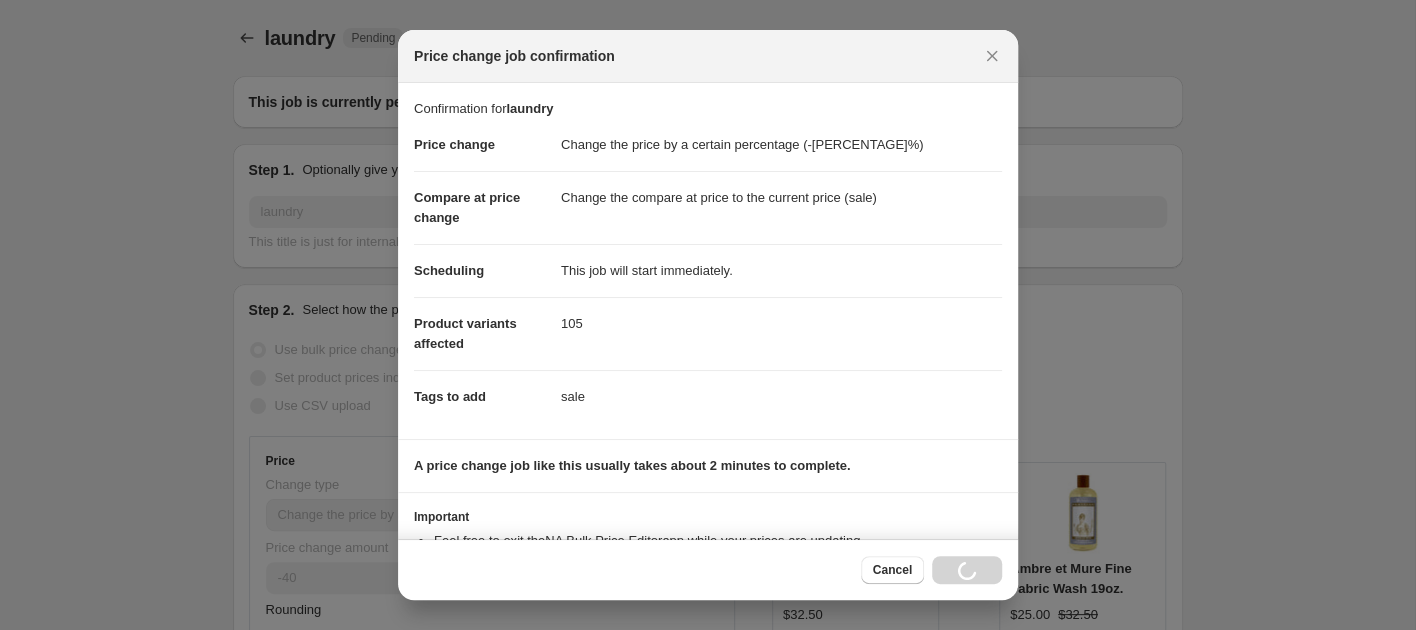 scroll, scrollTop: 1701, scrollLeft: 0, axis: vertical 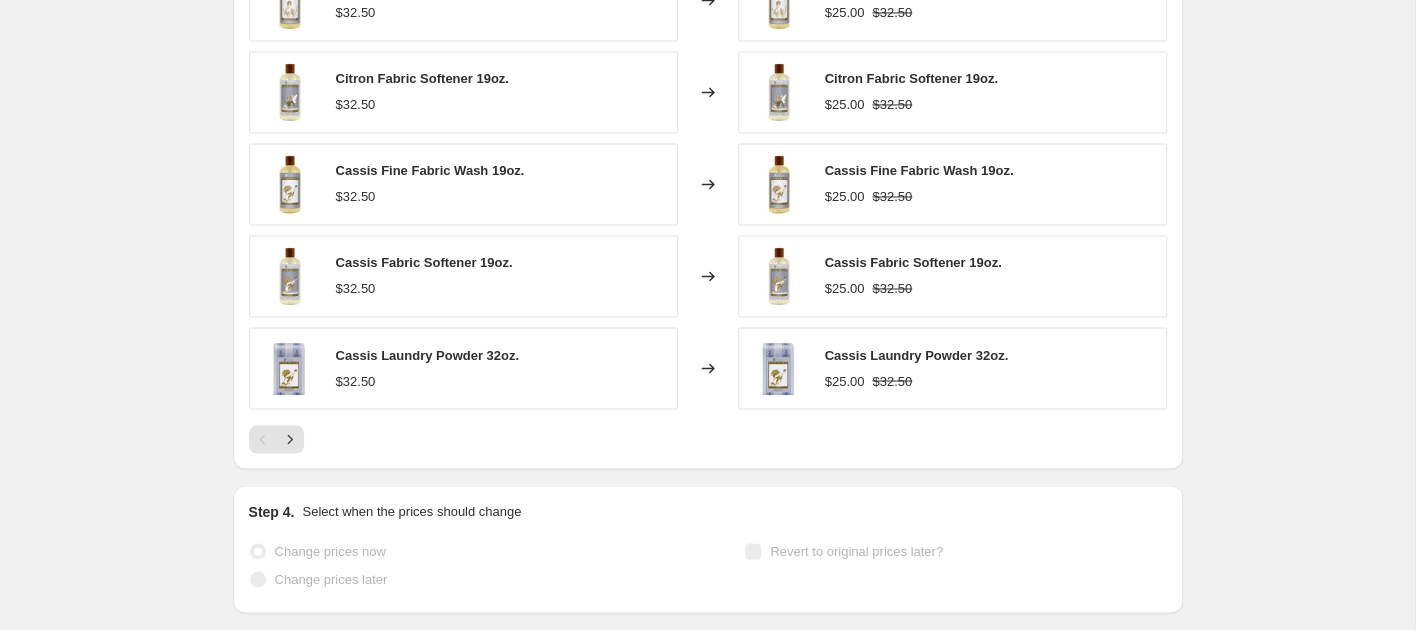 click on "laundry. This page is ready laundry Info Partially complete In progress Price change job in progress... [NUMBER]/[NUMBER] ([PERCENTAGE]%) The prices are currently being updated. This job cannot be edited because it is currently in progress. Stop changing prices and revert Step 1. Optionally give your price change job a title (eg "March 30% off sale on boots") laundry This title is just for internal use, customers won't see it Step 2. Select how the prices should change Use bulk price change rules Set product prices individually Use CSV upload Price Change type Change the price to a certain amount Change the price by a certain amount Change the price by a certain percentage Change the price to the current compare at price (price before sale) Change the price by a certain amount relative to the compare at price Change the price by a certain percentage relative to the compare at price Don't change the price Change the price by a certain percentage relative to the cost per item Change price to certain cost margin Price change amount" at bounding box center (707, -483) 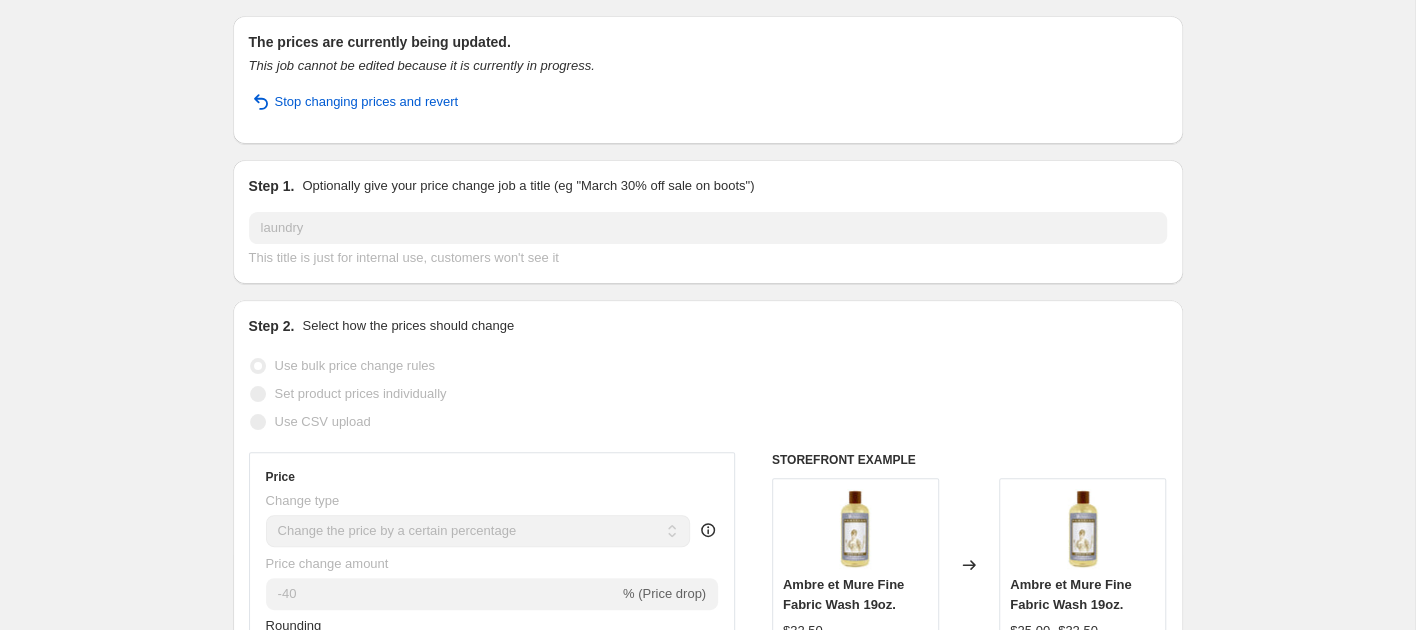 scroll, scrollTop: 0, scrollLeft: 0, axis: both 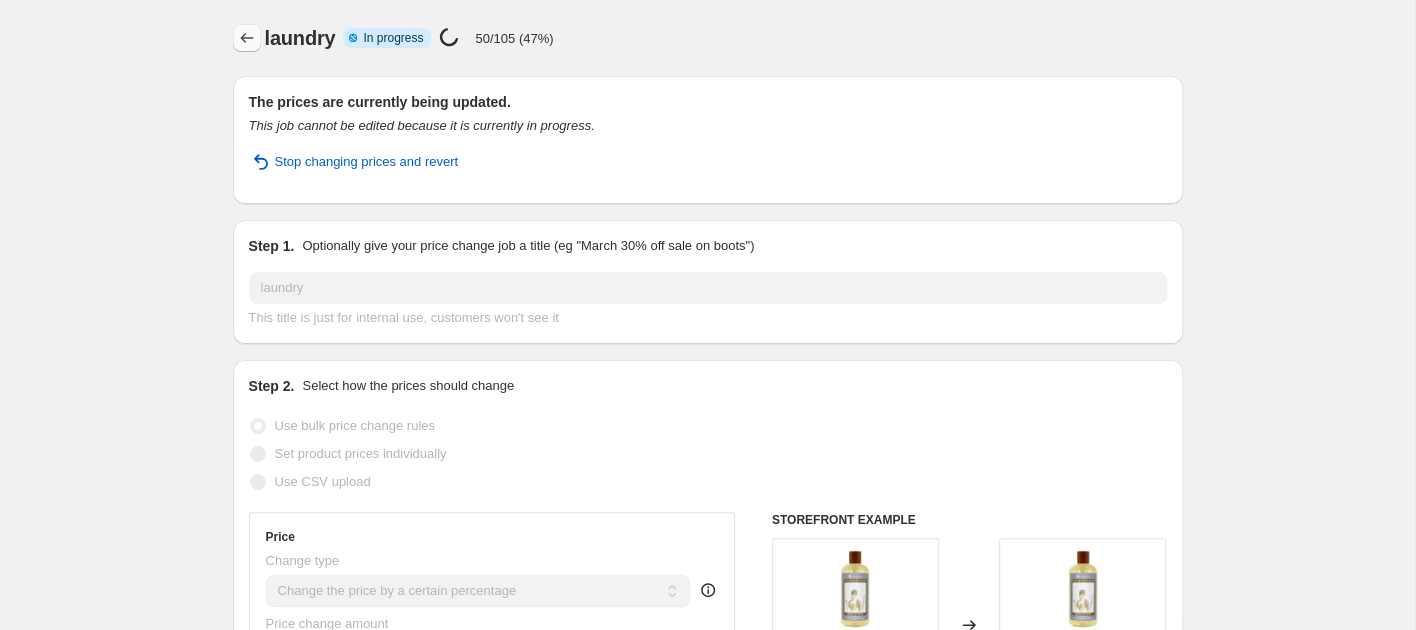 click 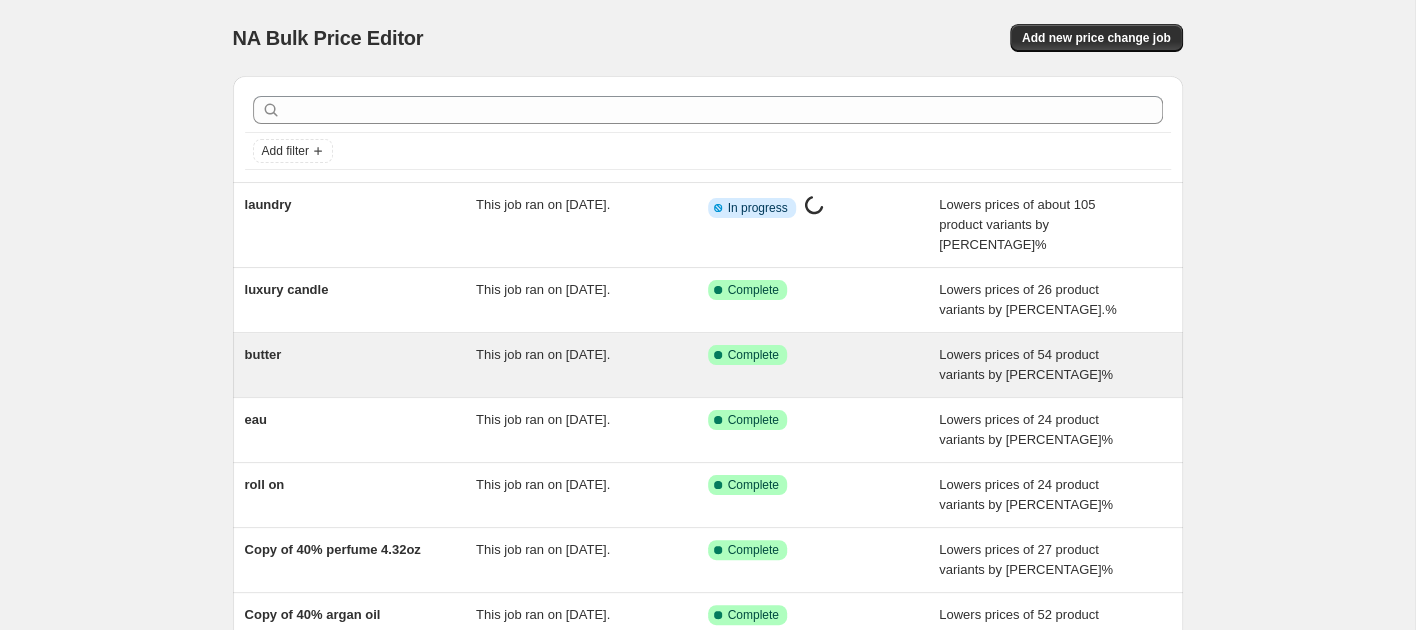 scroll, scrollTop: 398, scrollLeft: 0, axis: vertical 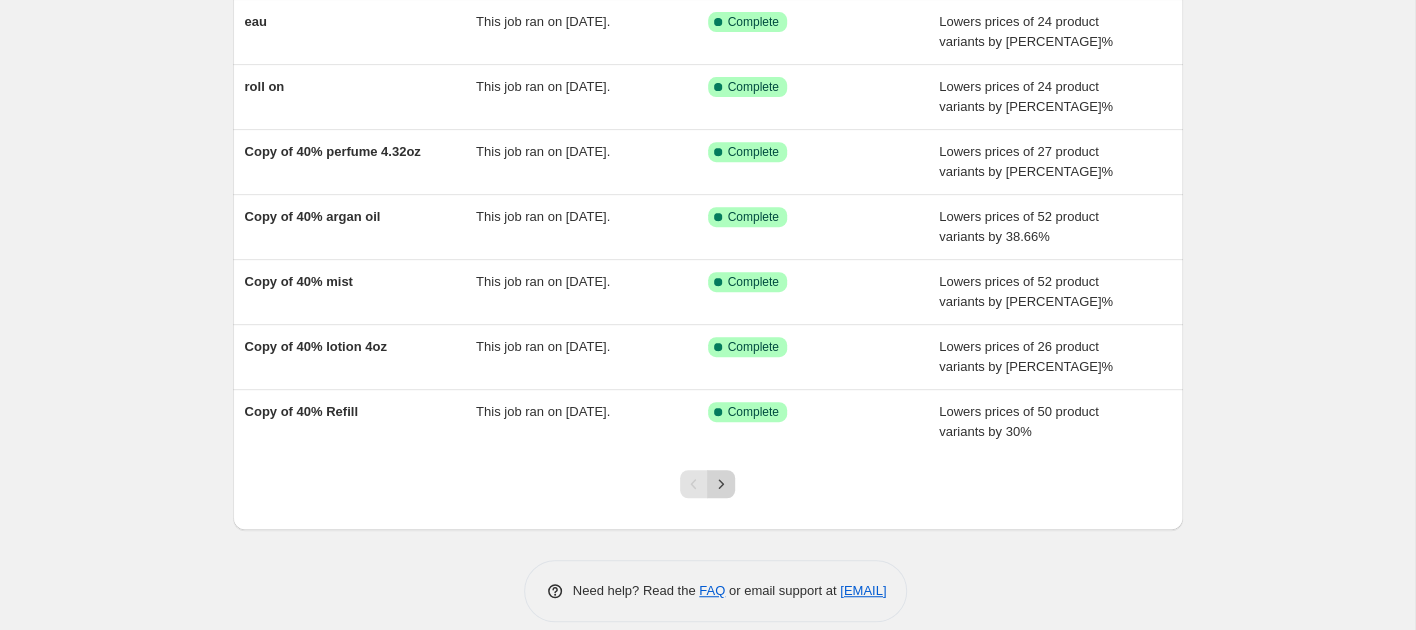 click 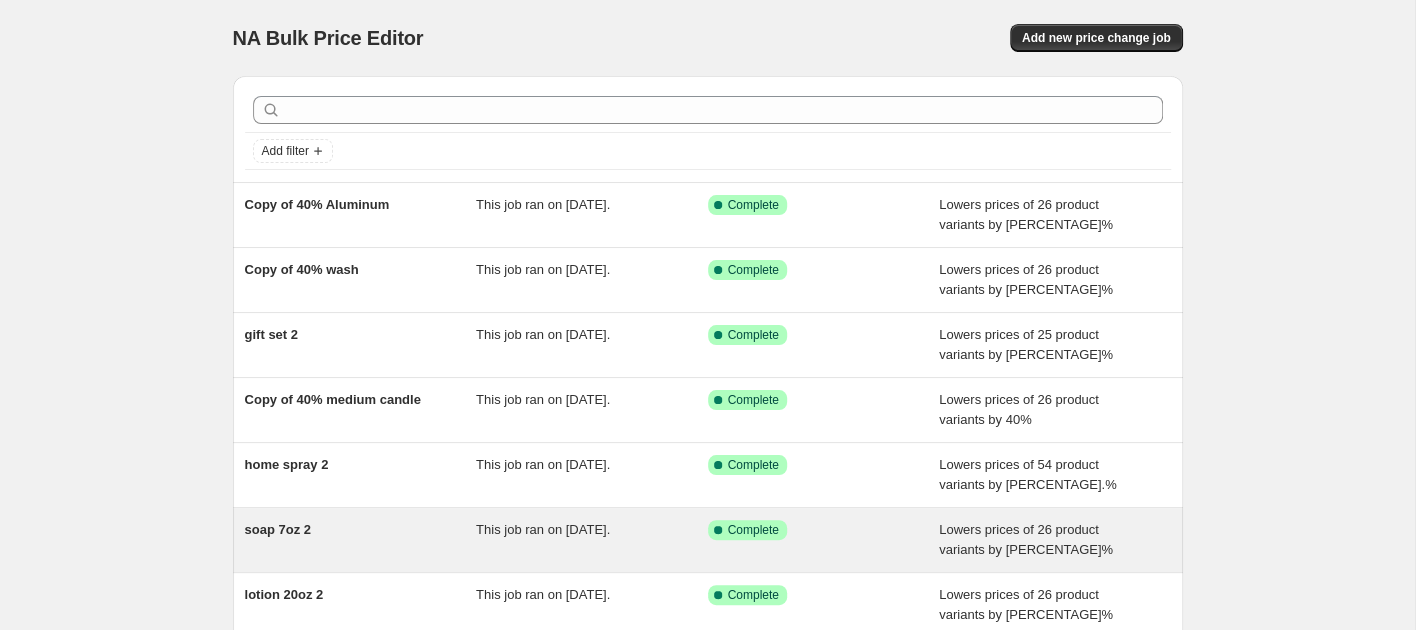 scroll, scrollTop: 438, scrollLeft: 0, axis: vertical 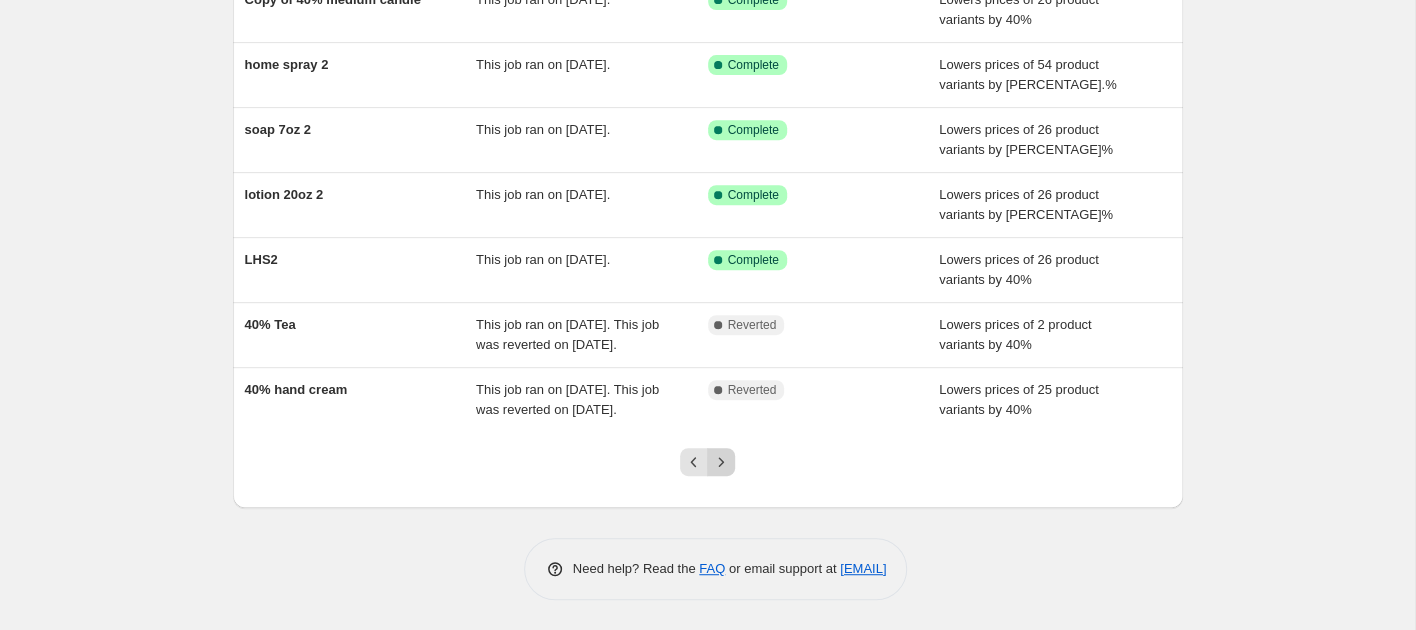 click 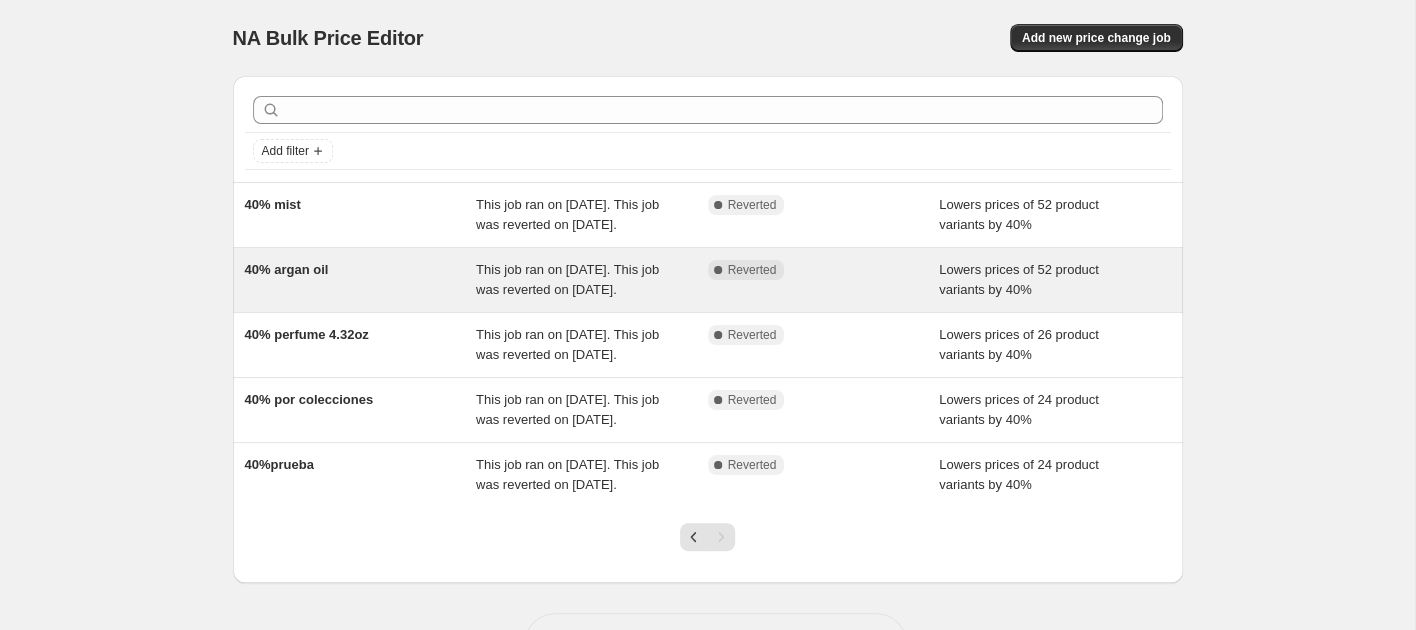 click on "40% argan oil" at bounding box center [361, 280] 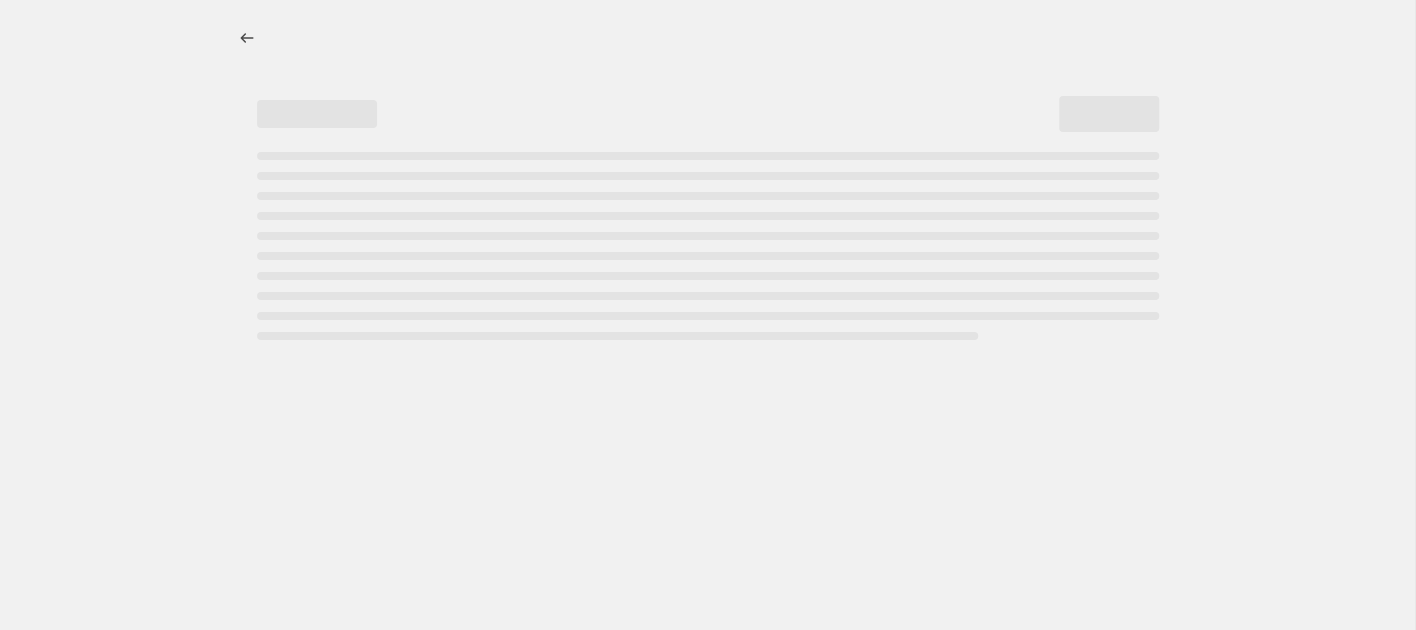 select on "percentage" 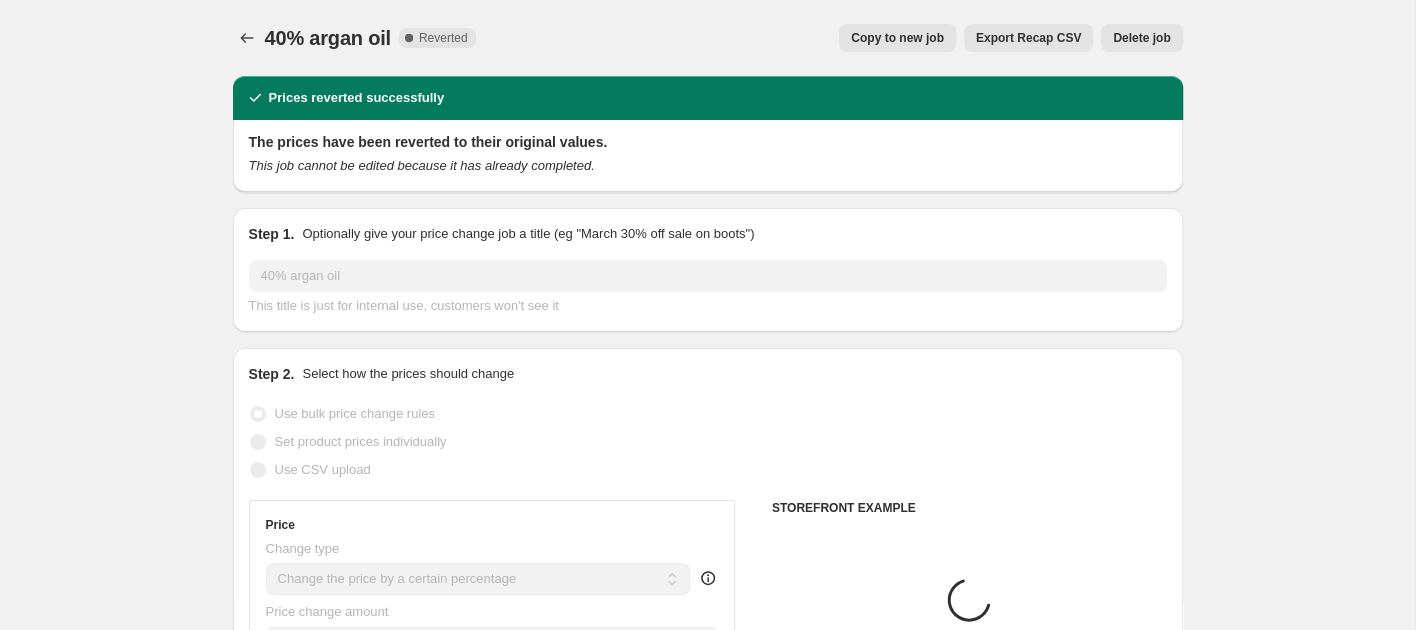 click on "Copy to new job" at bounding box center [897, 38] 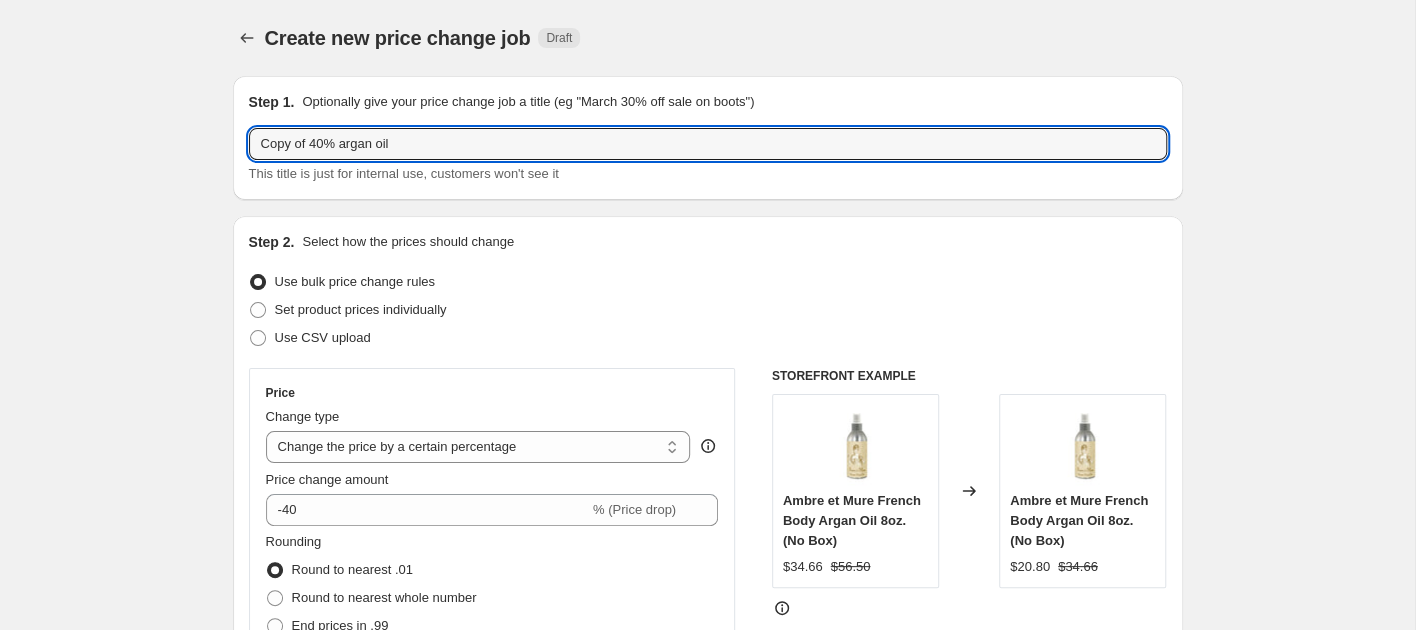 drag, startPoint x: 400, startPoint y: 140, endPoint x: 151, endPoint y: 152, distance: 249.28899 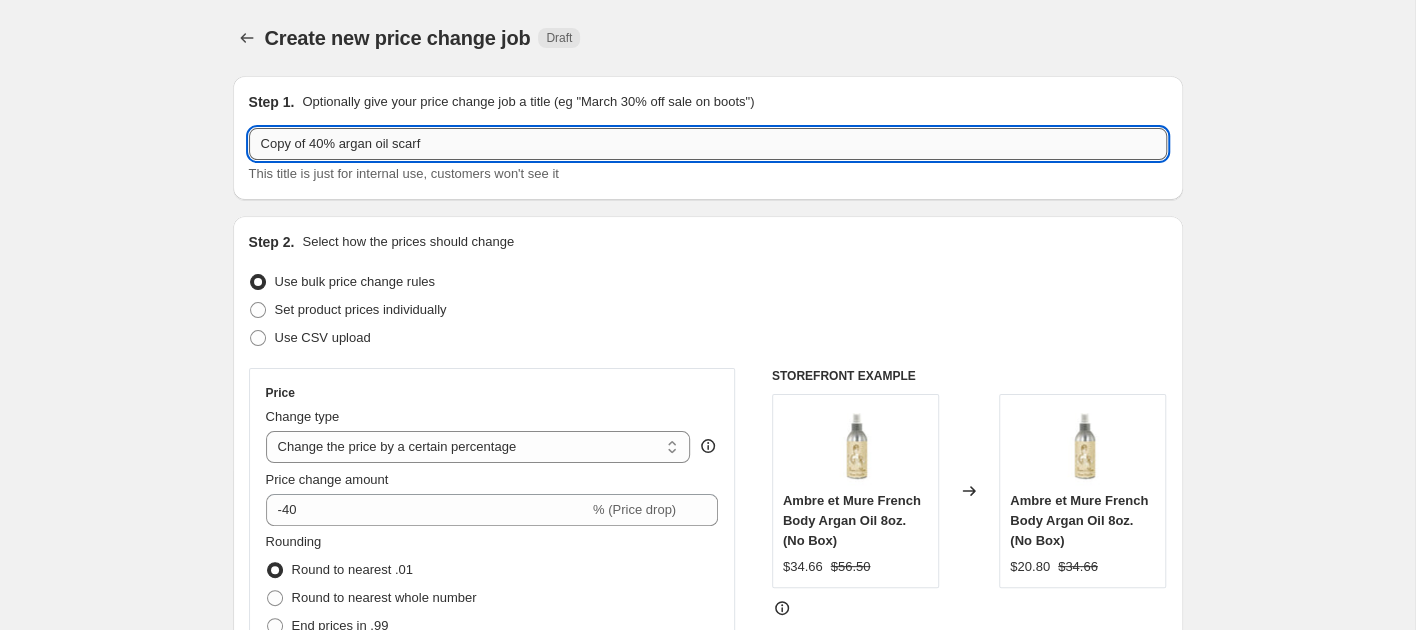 drag, startPoint x: 151, startPoint y: 152, endPoint x: 400, endPoint y: 148, distance: 249.03212 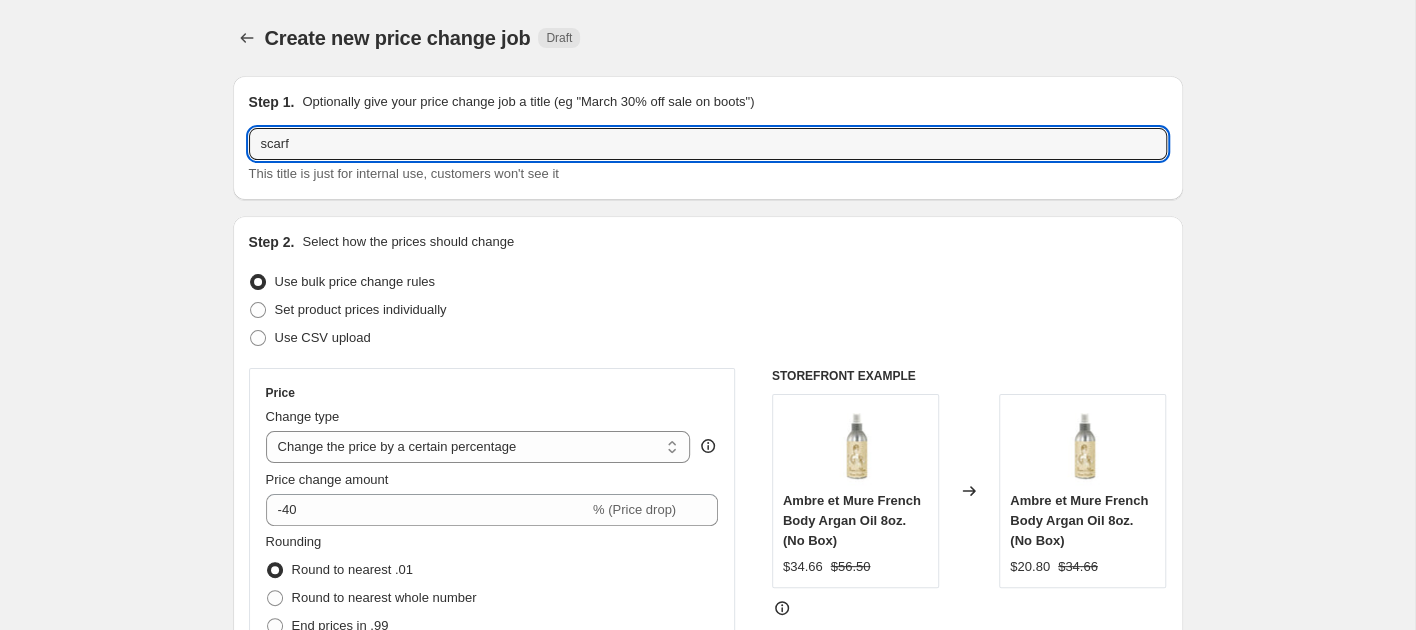 type on "scarf" 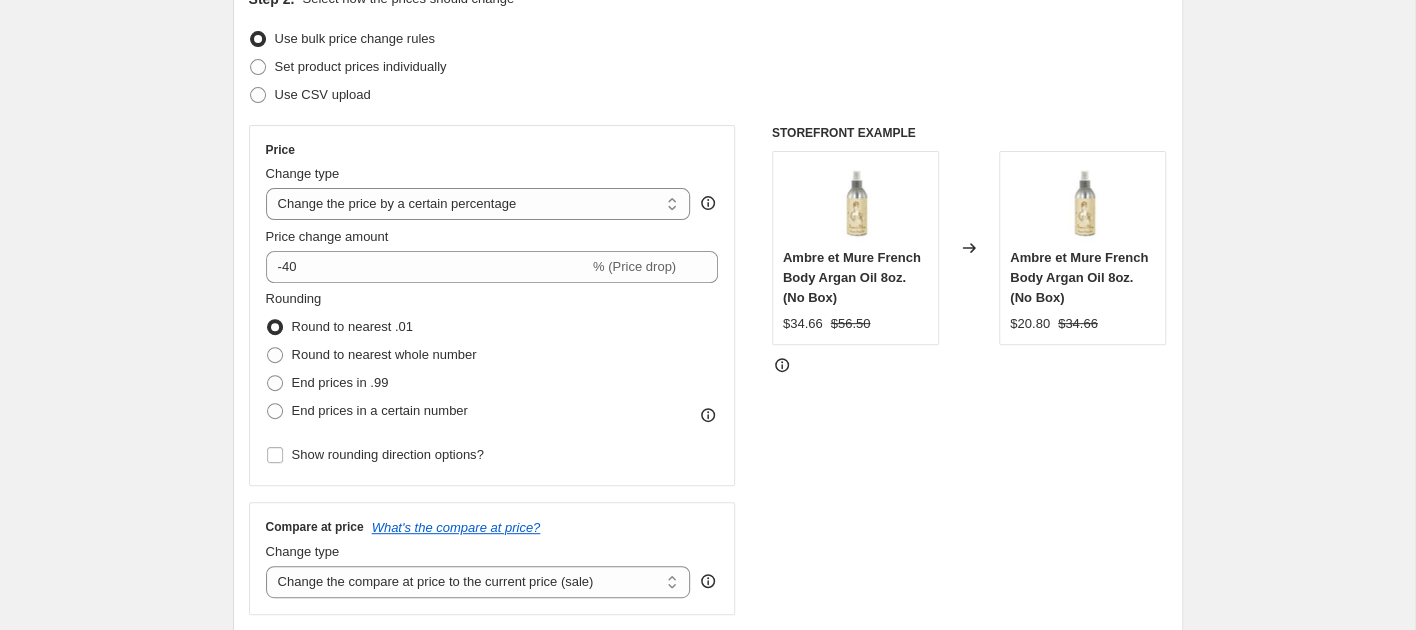 scroll, scrollTop: 0, scrollLeft: 0, axis: both 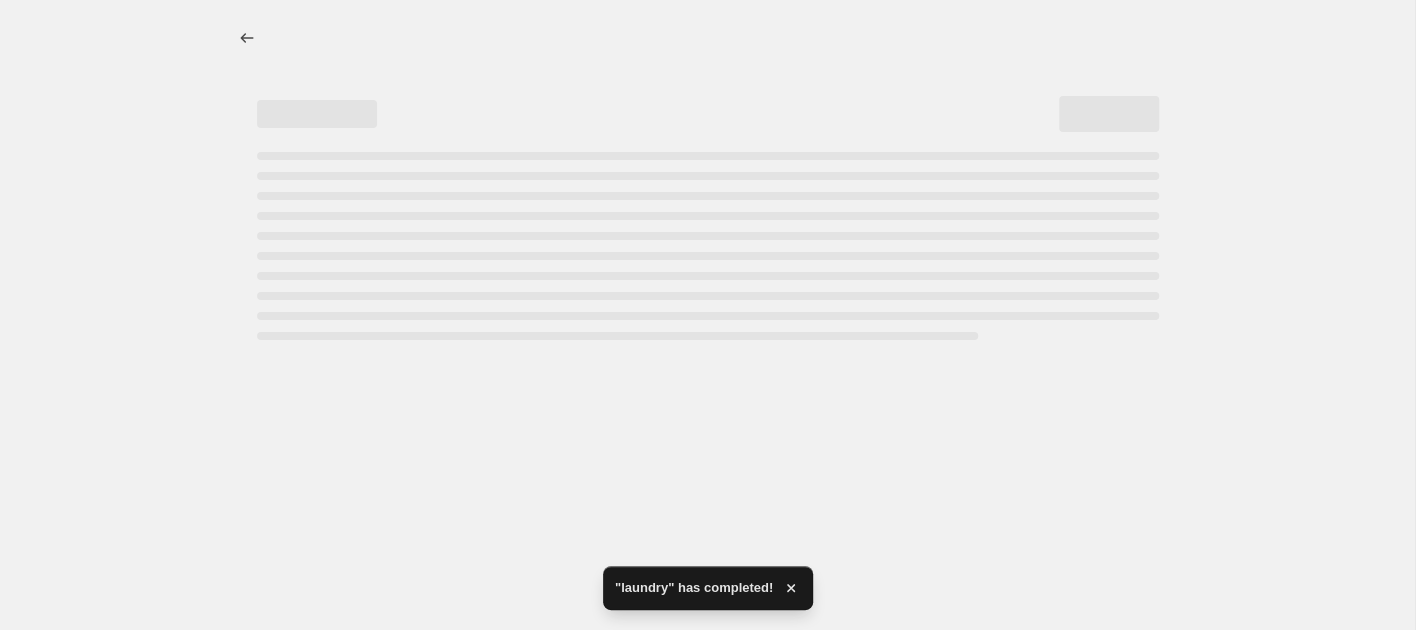 select on "percentage" 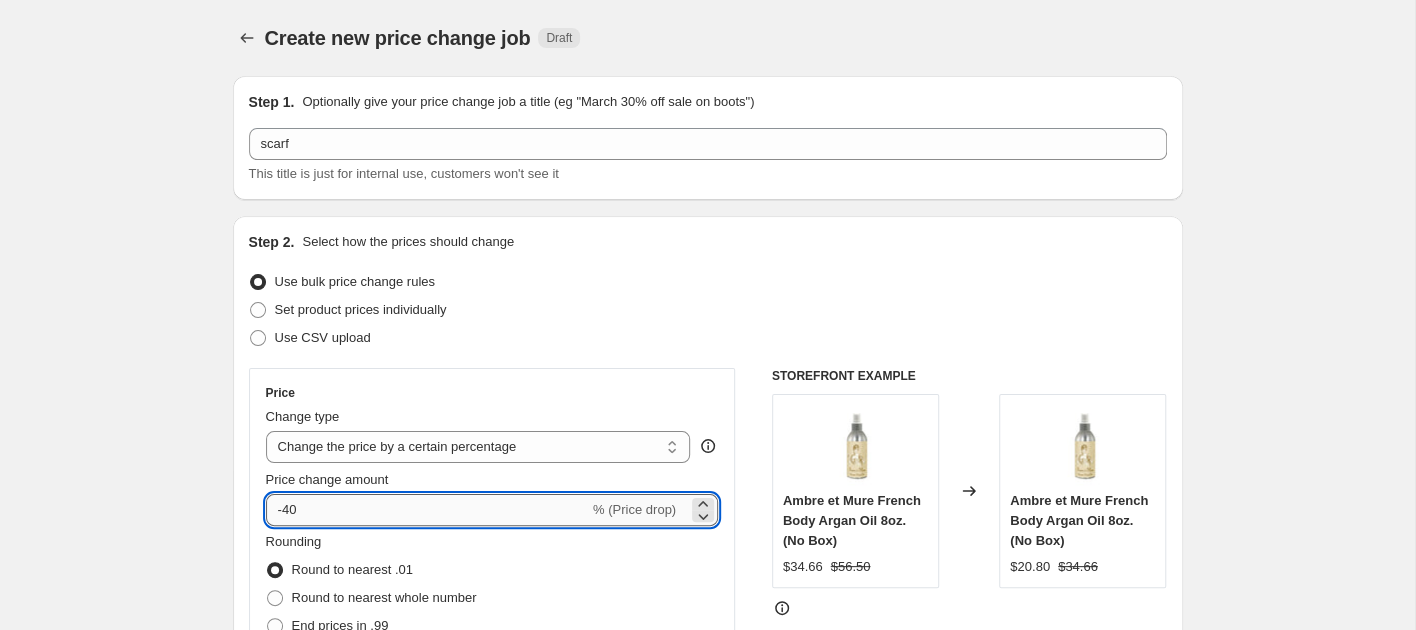 drag, startPoint x: 324, startPoint y: 513, endPoint x: 285, endPoint y: 515, distance: 39.051247 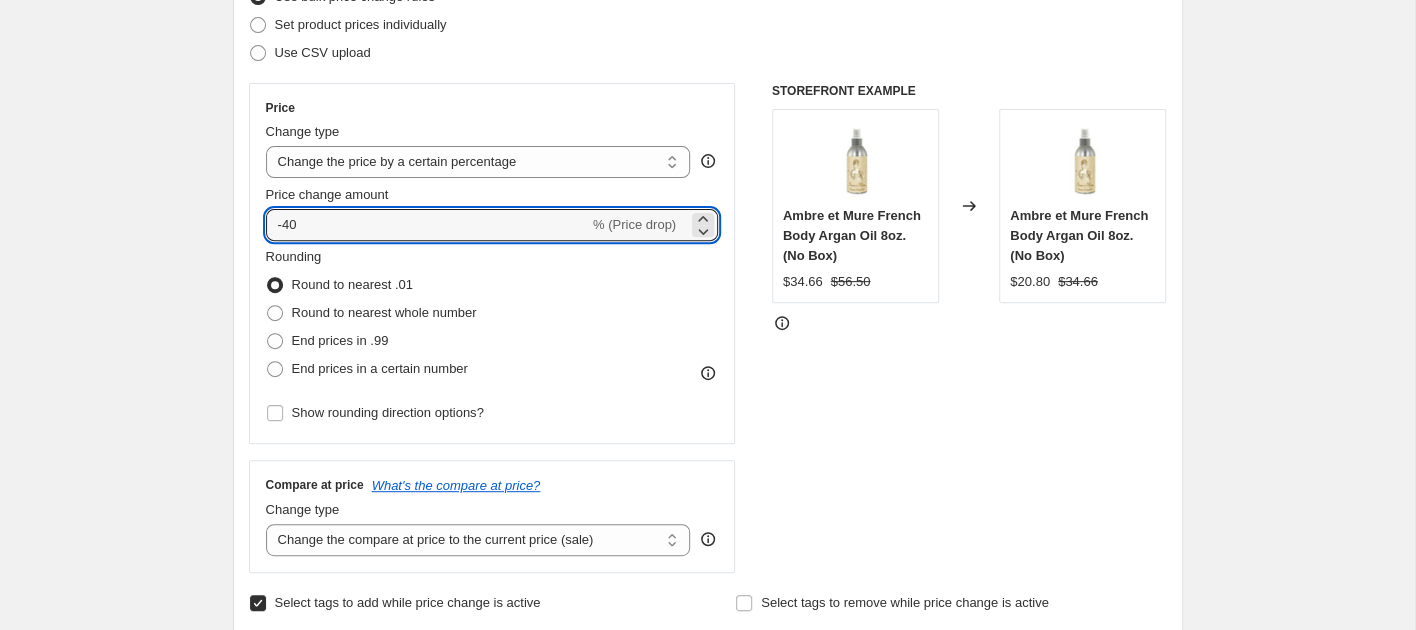 scroll, scrollTop: 462, scrollLeft: 0, axis: vertical 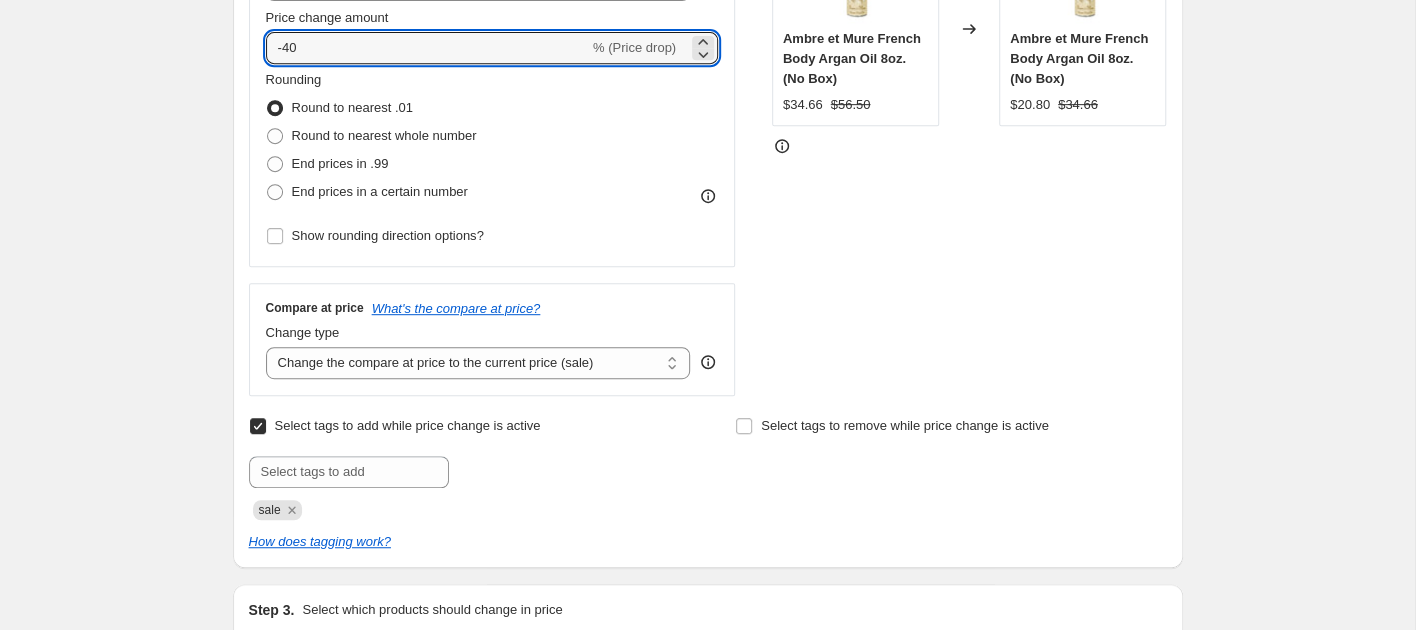 type on "-[PERCENTAGE]" 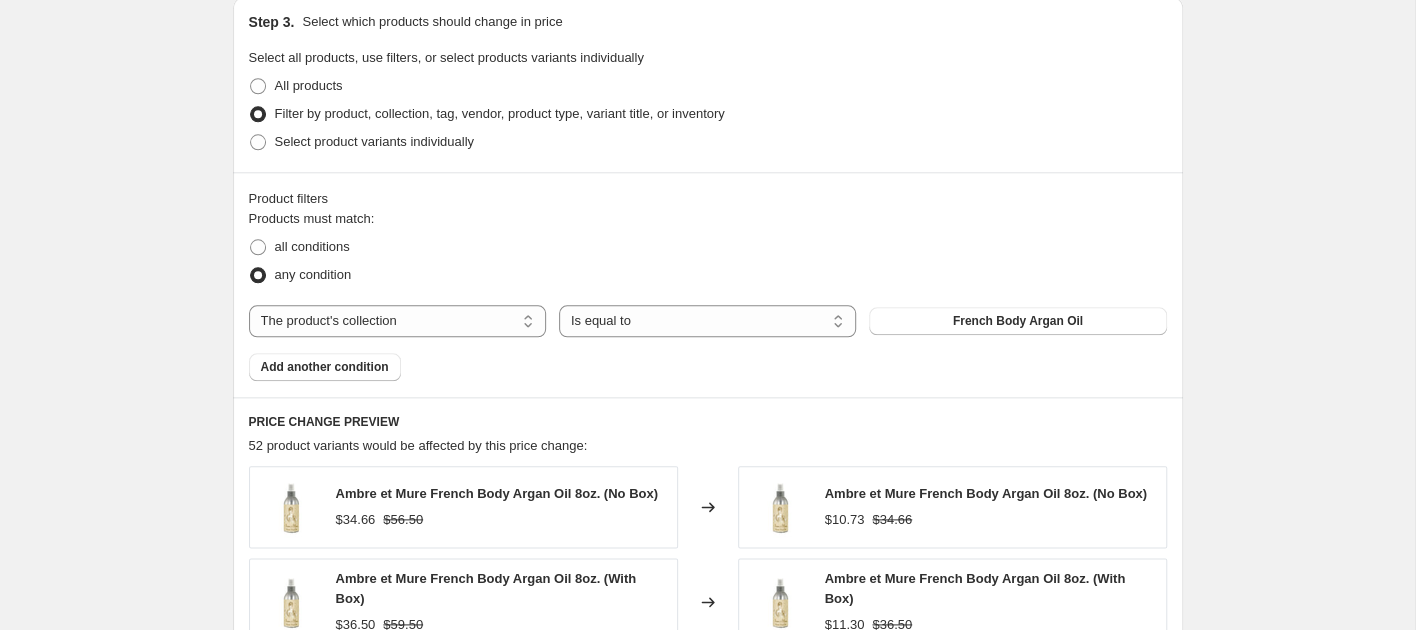 scroll, scrollTop: 1067, scrollLeft: 0, axis: vertical 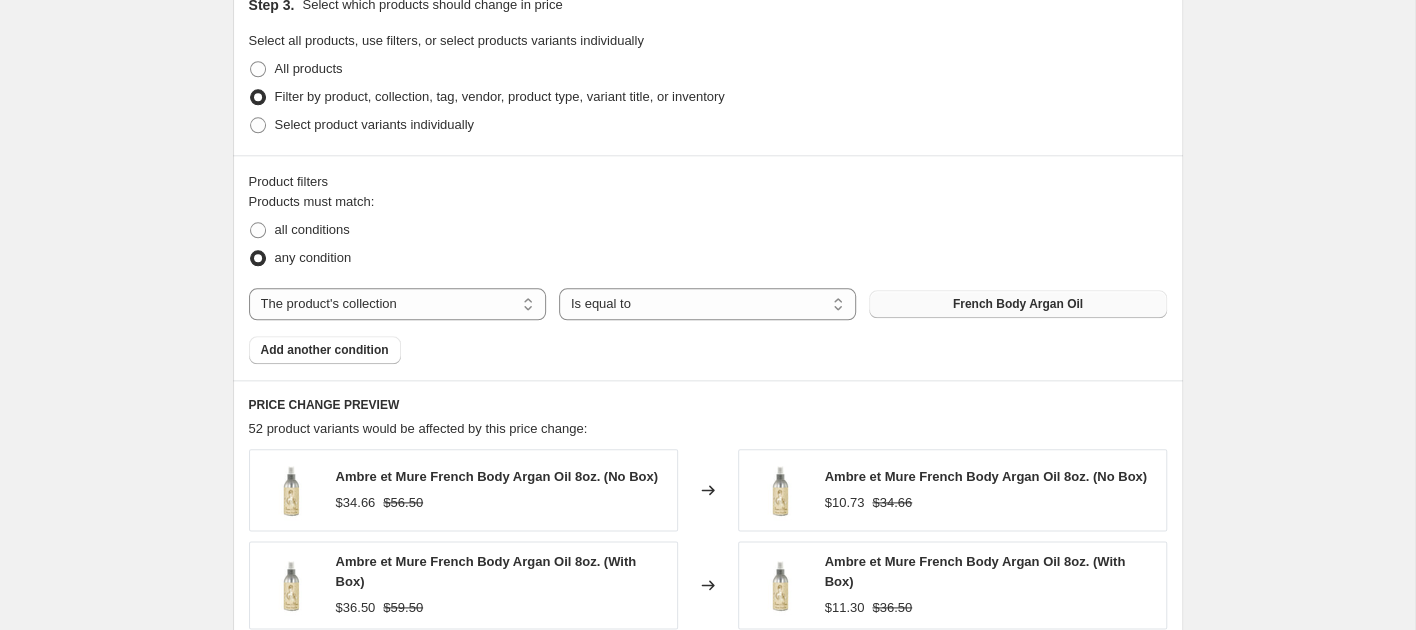 click on "French Body Argan Oil" at bounding box center (1017, 304) 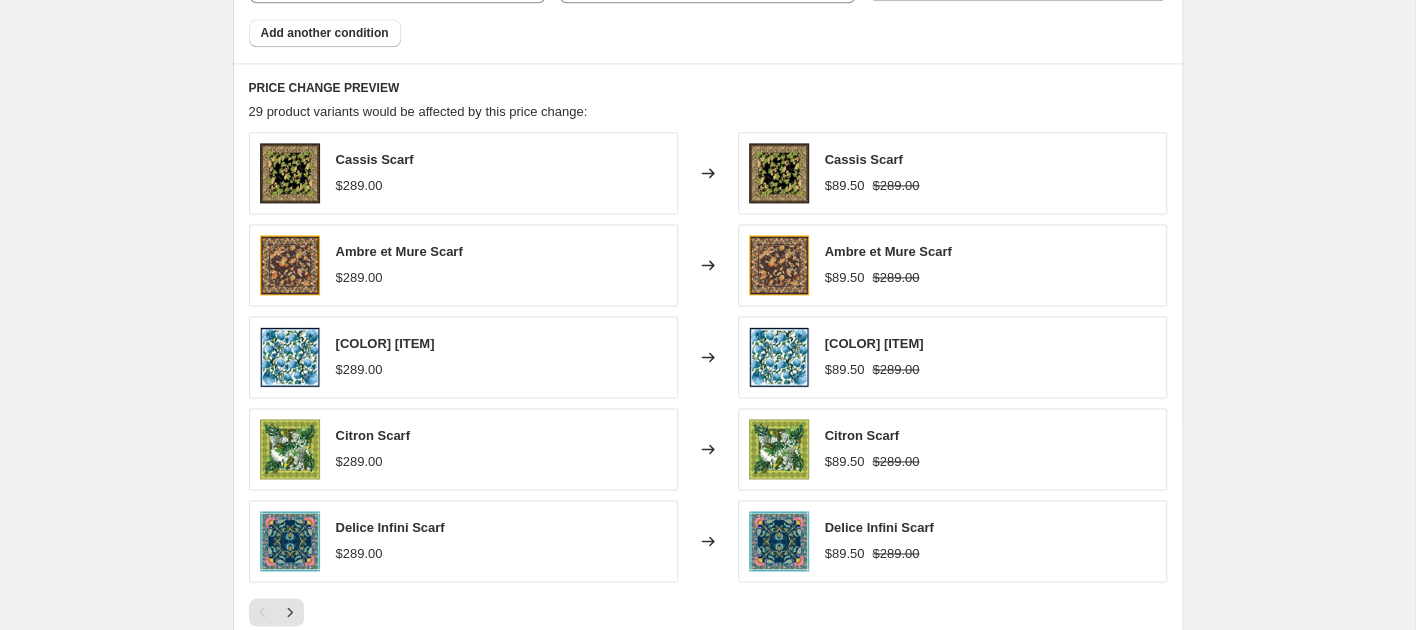 scroll, scrollTop: 1702, scrollLeft: 0, axis: vertical 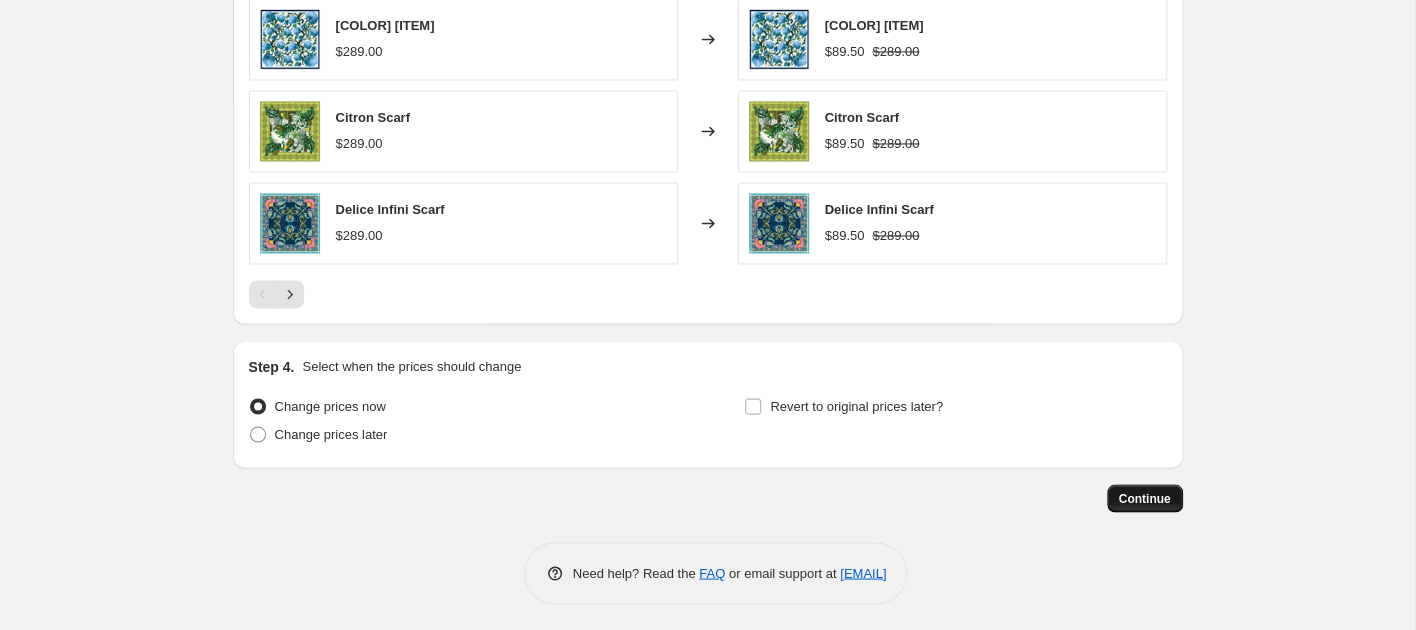 click on "Continue" at bounding box center (1145, 498) 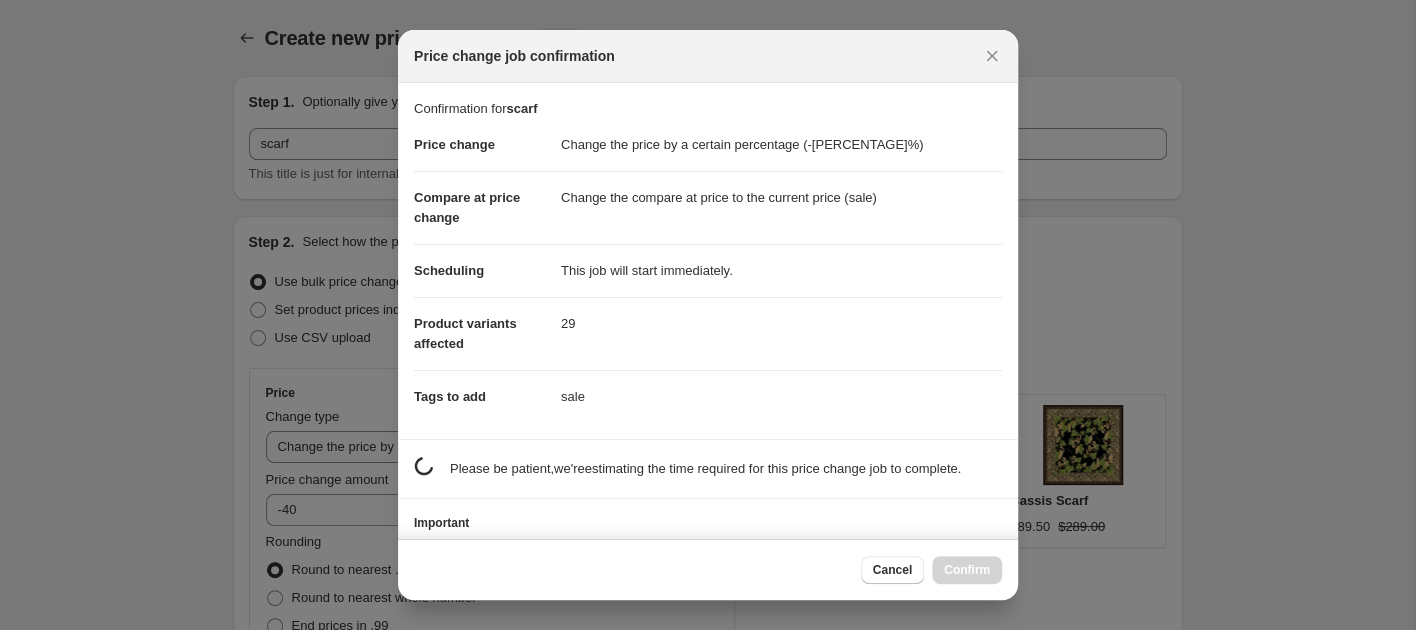 scroll, scrollTop: 0, scrollLeft: 0, axis: both 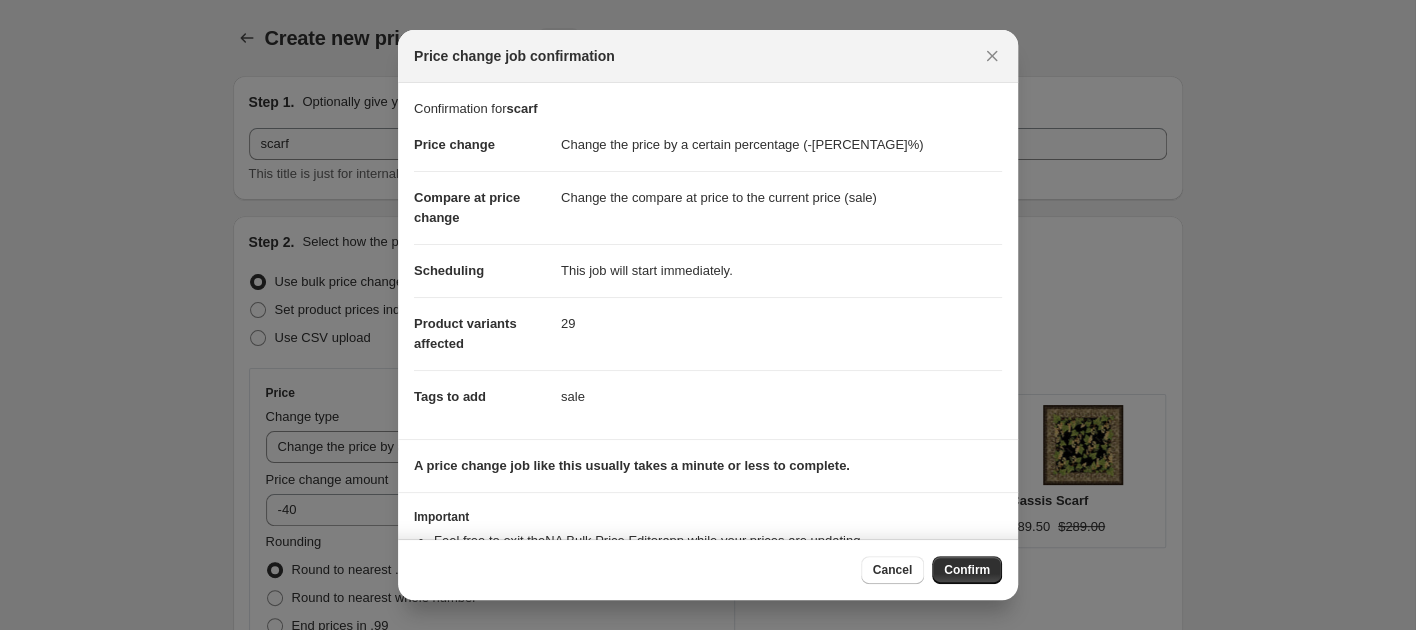 click on "Confirm" at bounding box center [967, 570] 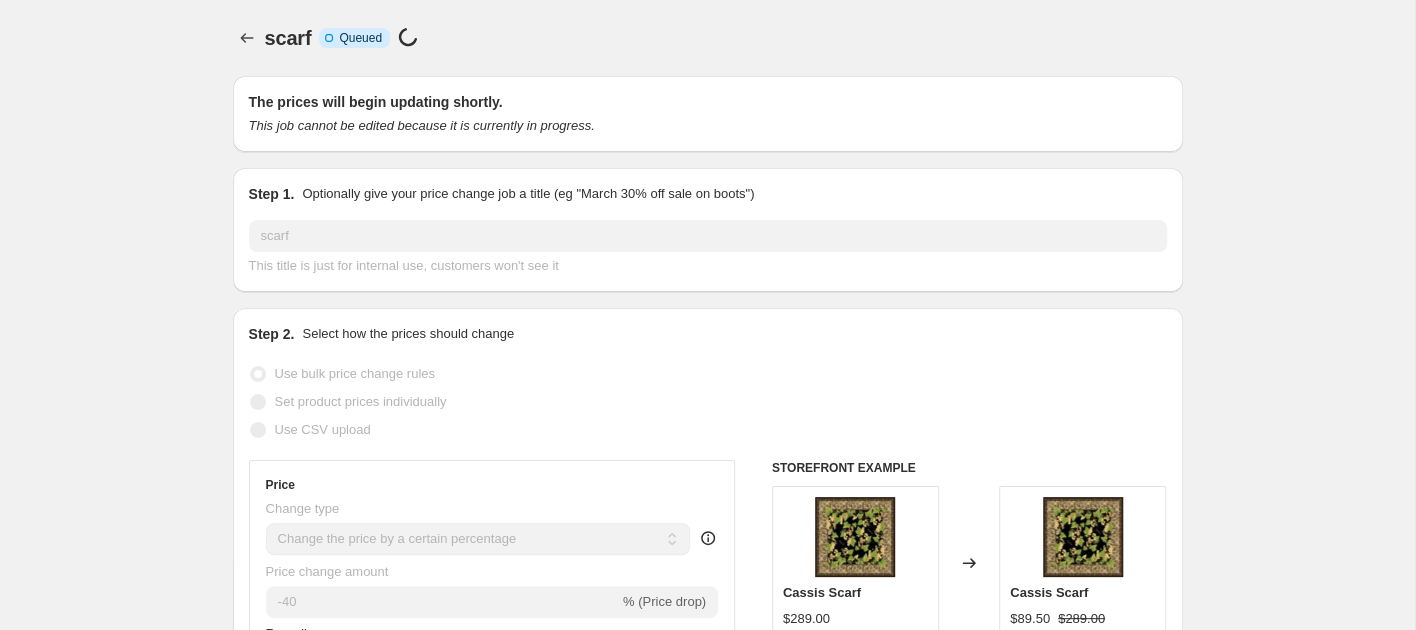scroll, scrollTop: 1701, scrollLeft: 0, axis: vertical 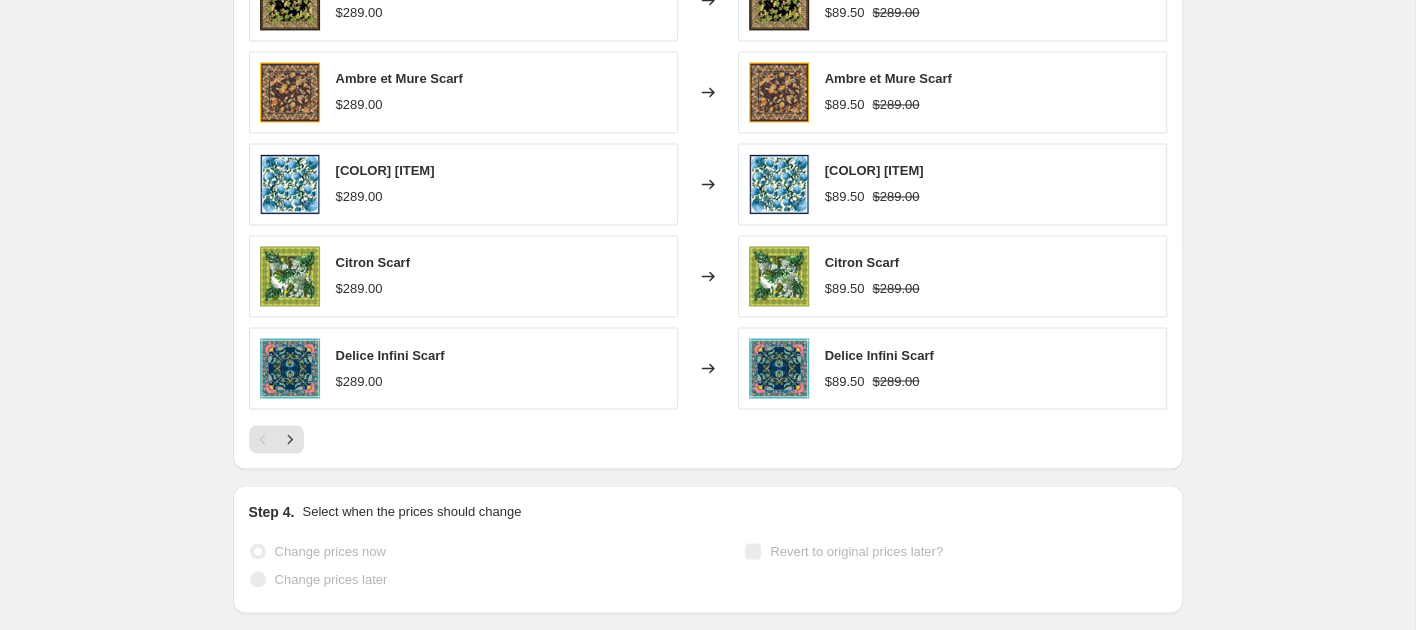 select on "percentage" 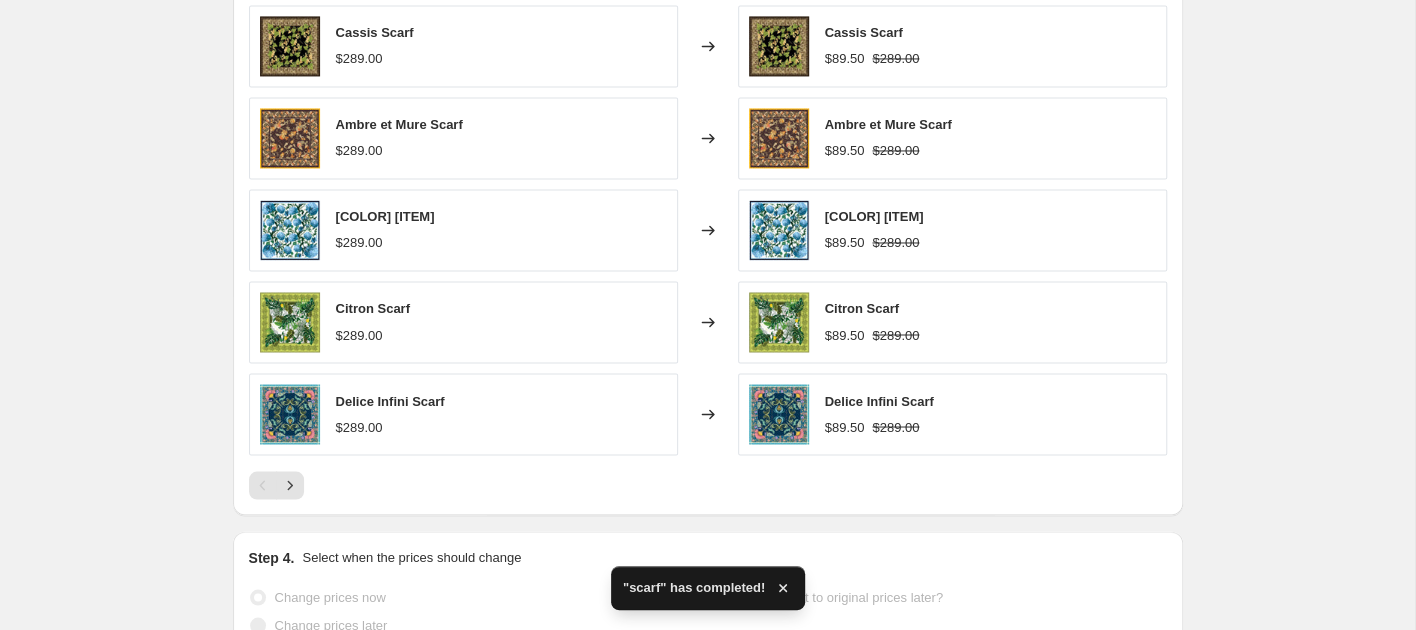 scroll, scrollTop: 0, scrollLeft: 0, axis: both 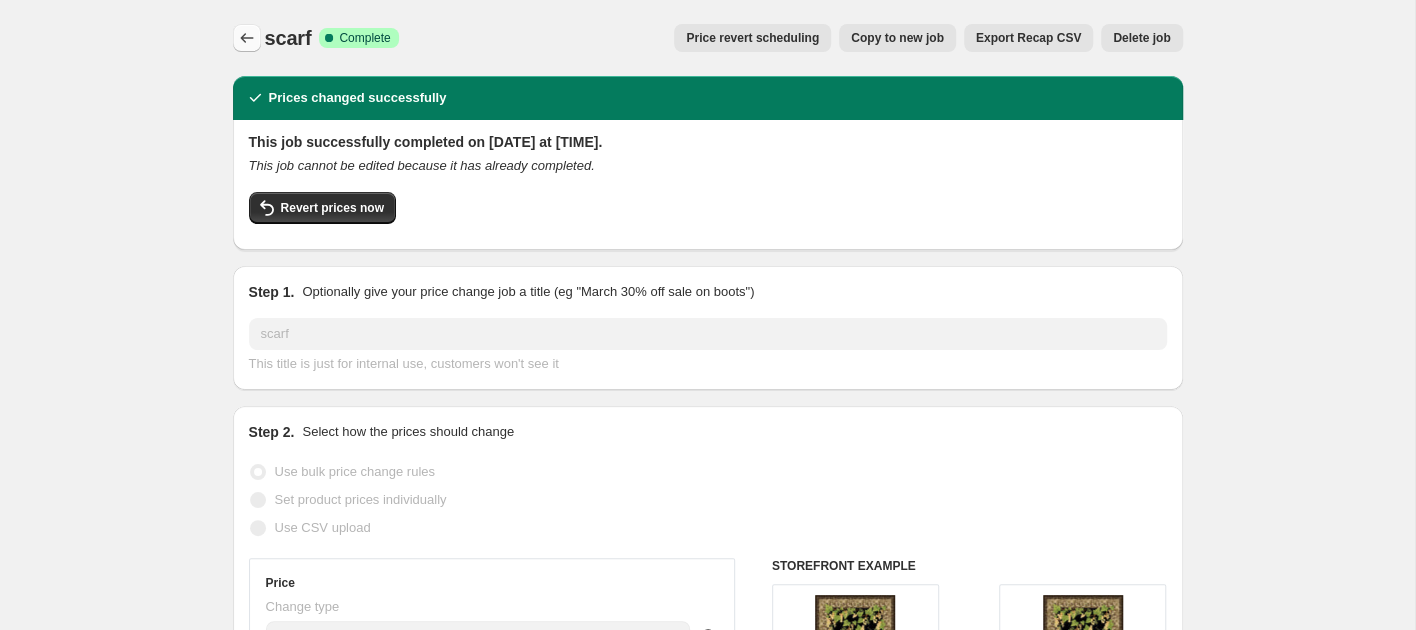 click 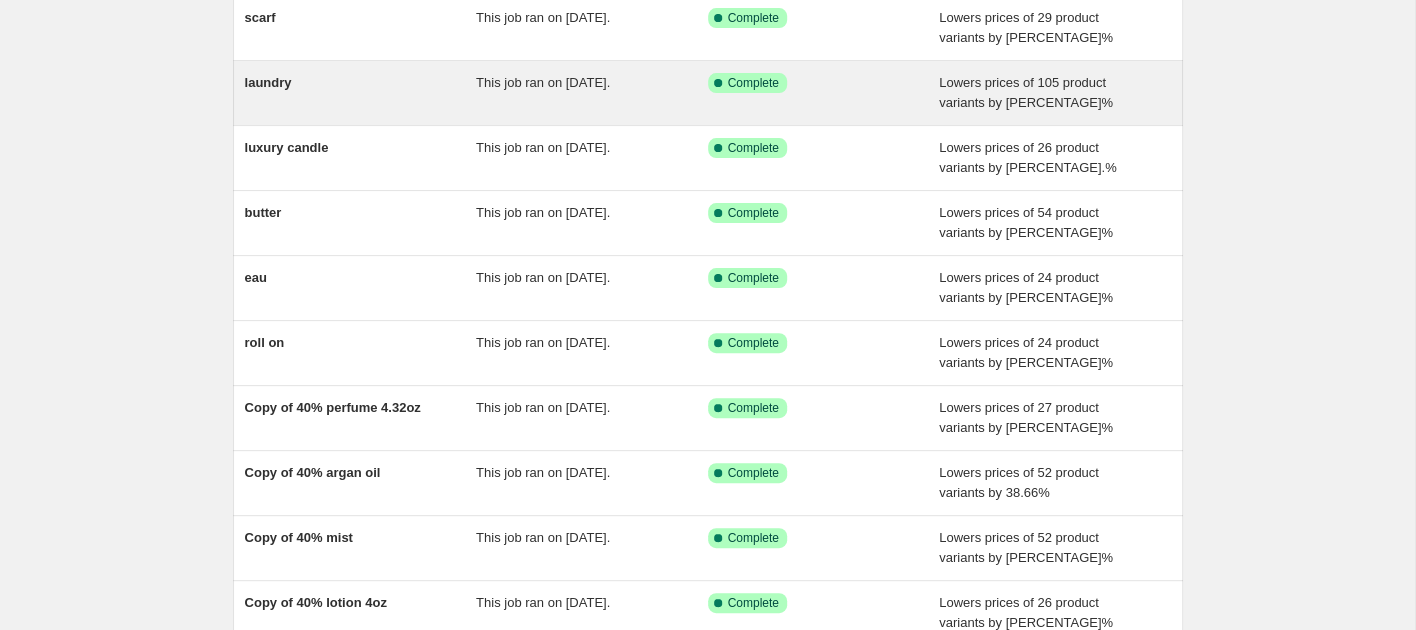 scroll, scrollTop: 398, scrollLeft: 0, axis: vertical 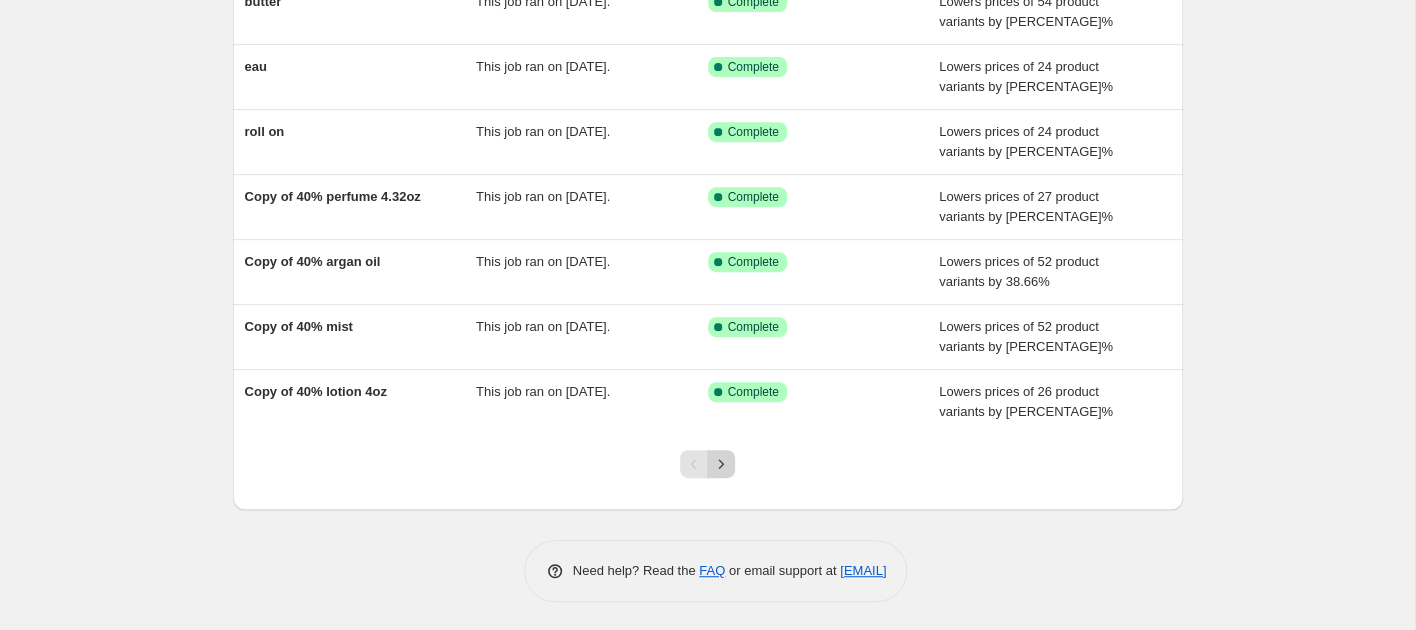 click 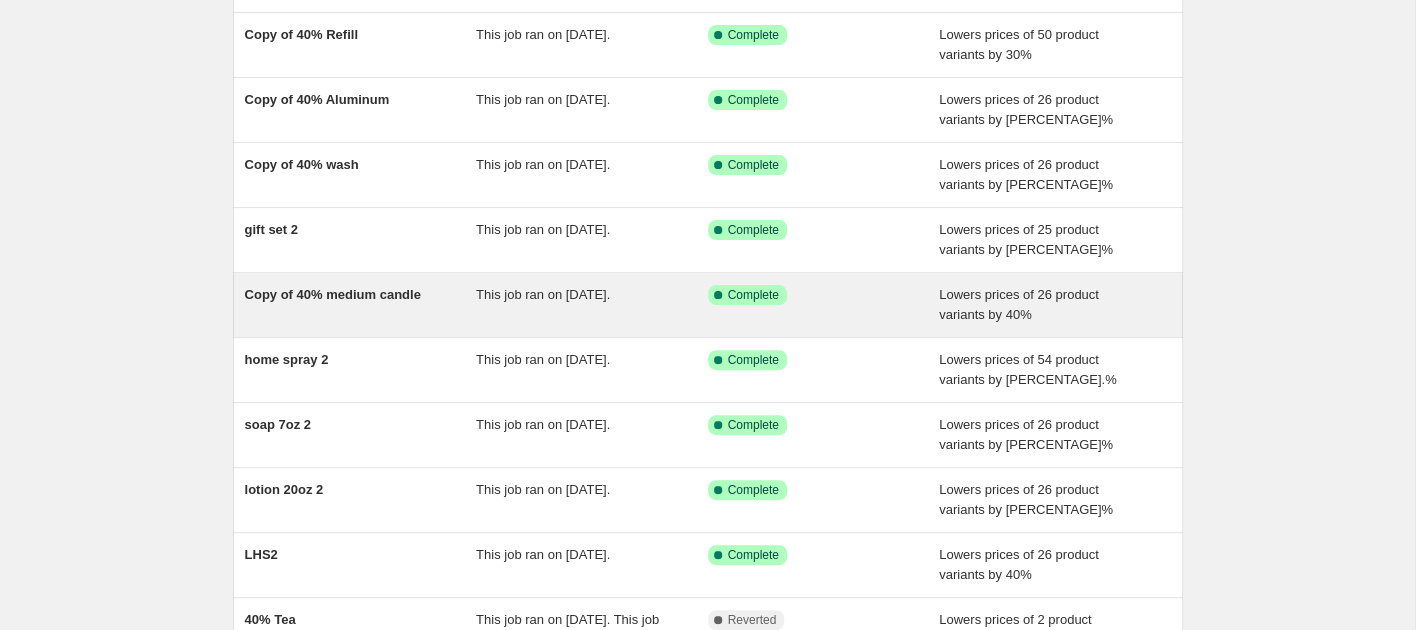 scroll, scrollTop: 418, scrollLeft: 0, axis: vertical 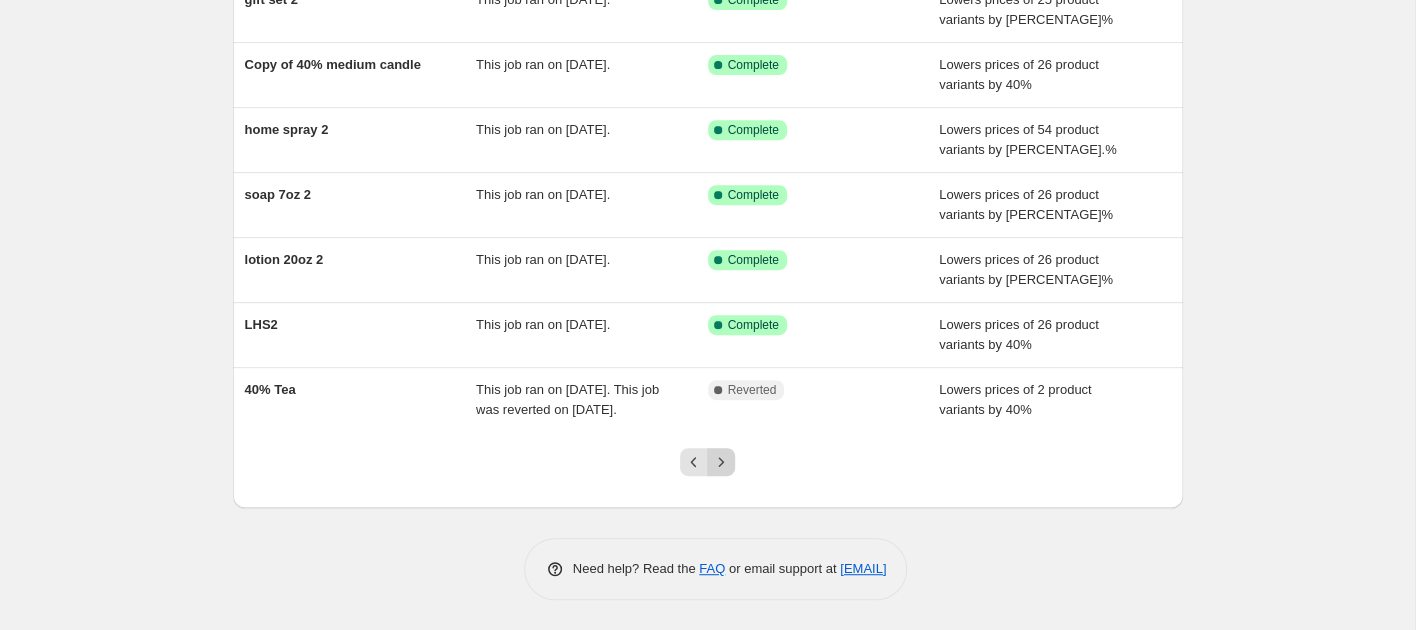 click 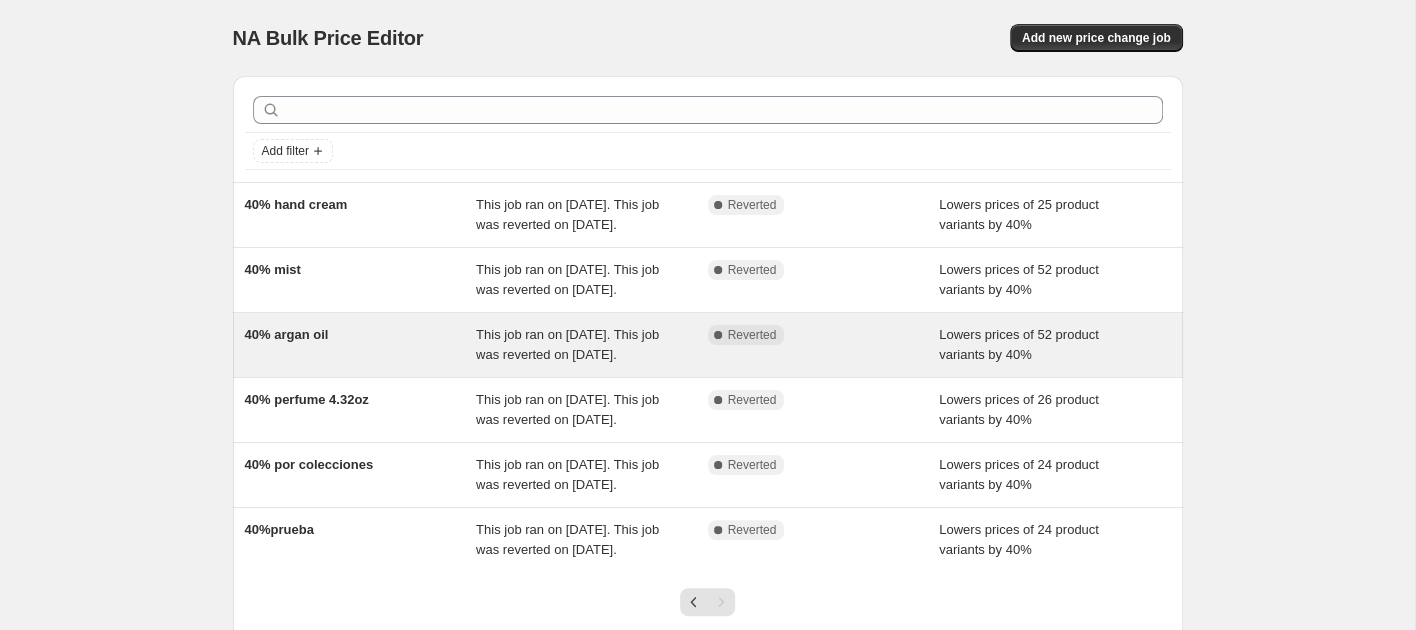 scroll, scrollTop: 34, scrollLeft: 0, axis: vertical 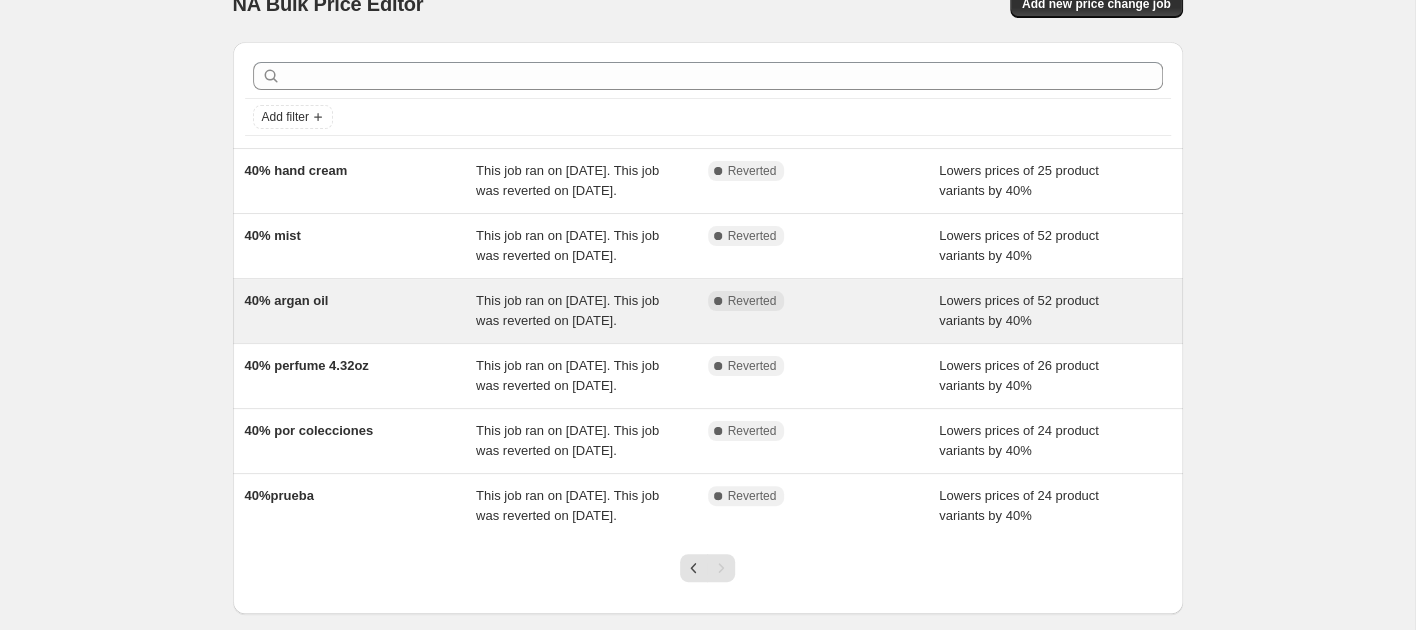click on "40% argan oil" at bounding box center [361, 311] 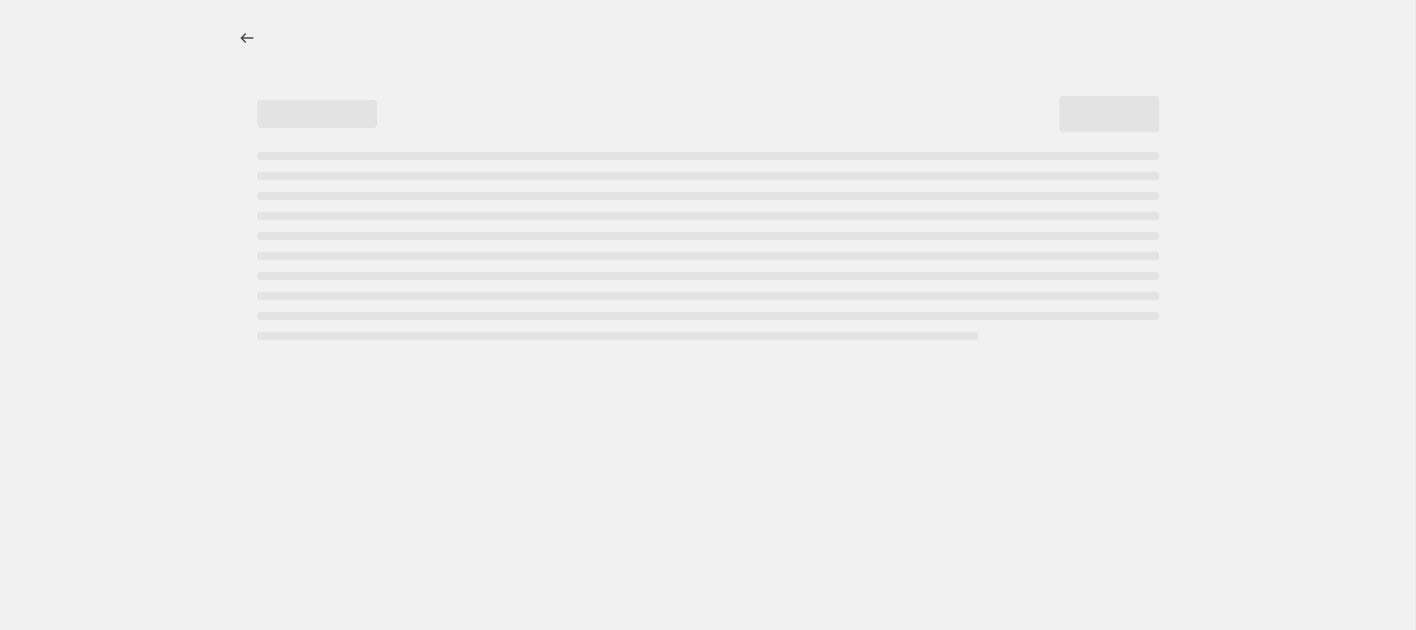 scroll, scrollTop: 0, scrollLeft: 0, axis: both 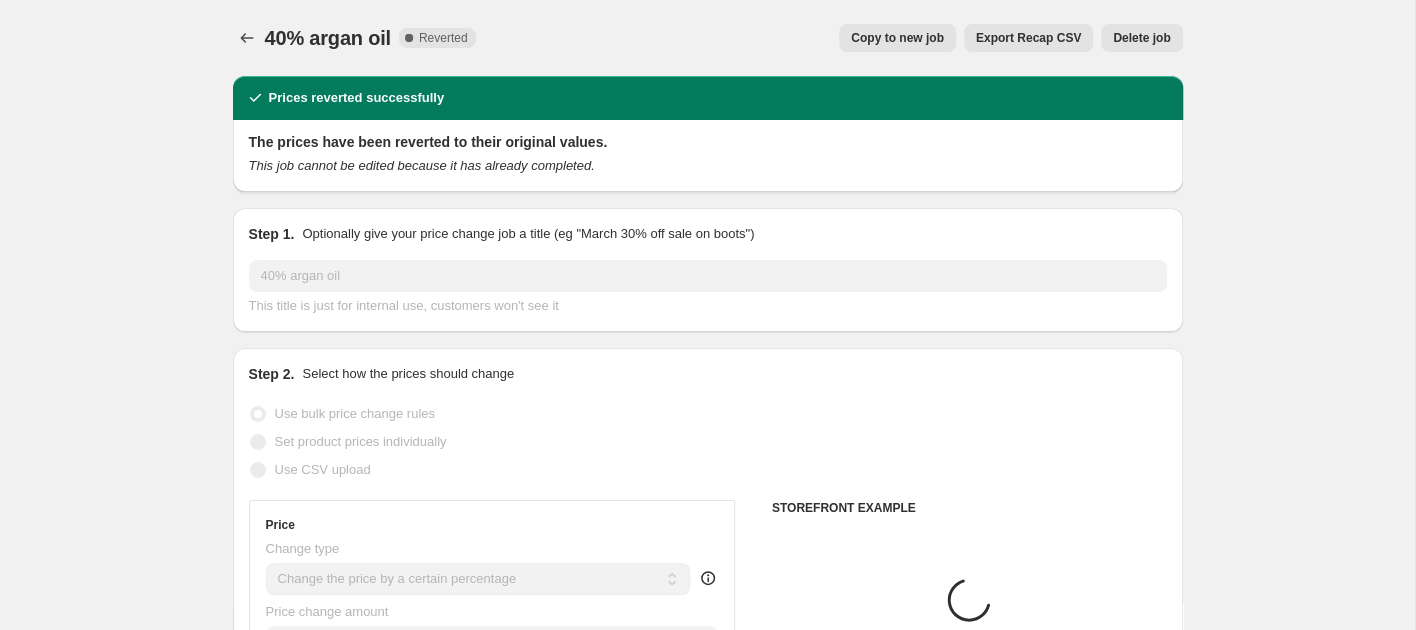 click on "Copy to new job" at bounding box center (897, 38) 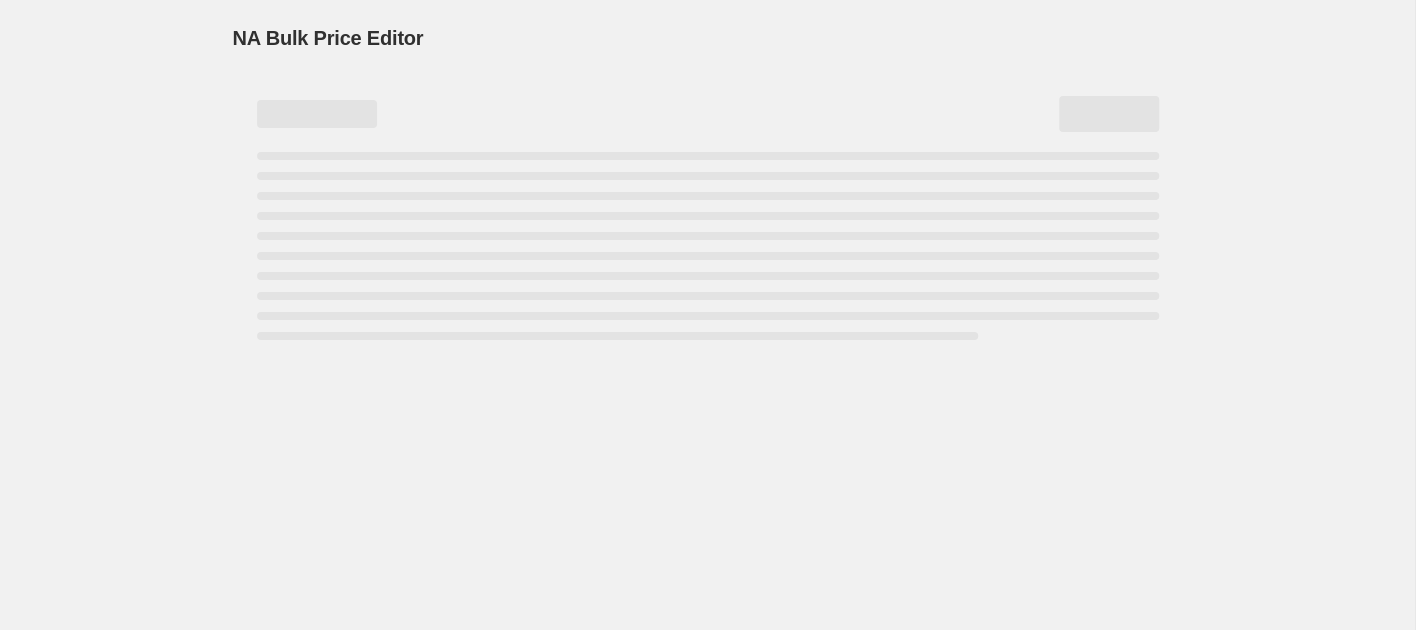 select on "percentage" 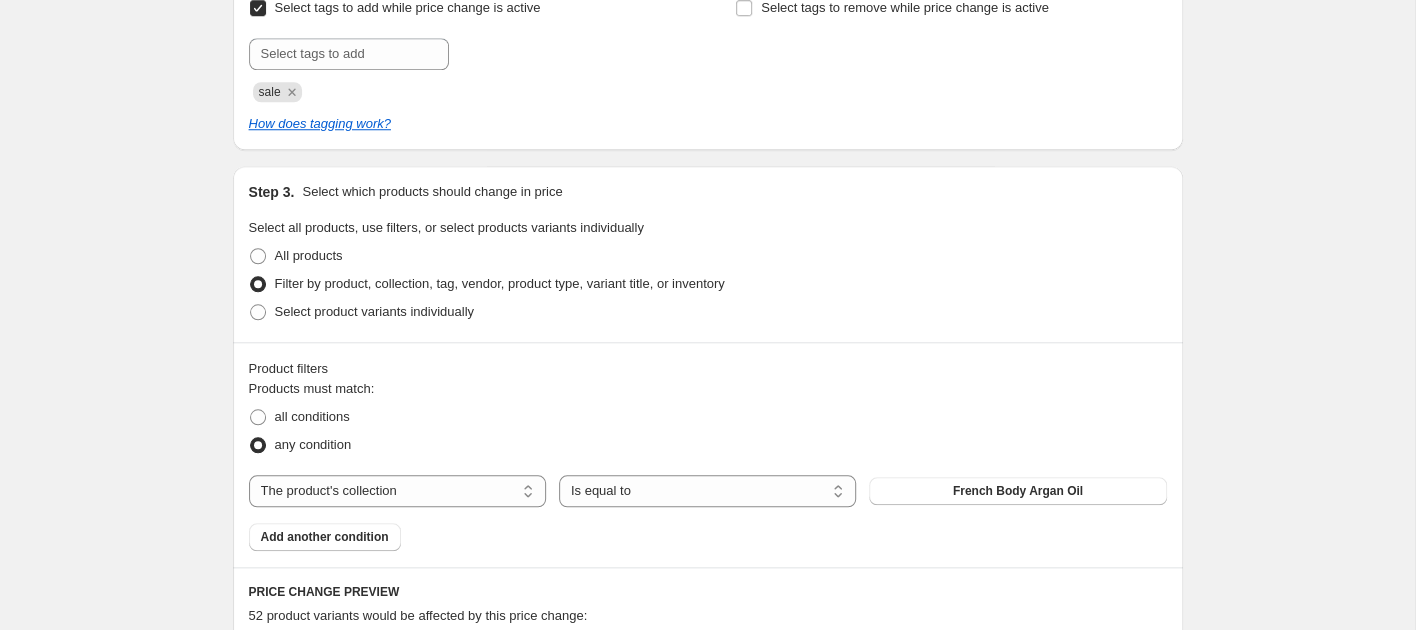 scroll, scrollTop: 980, scrollLeft: 0, axis: vertical 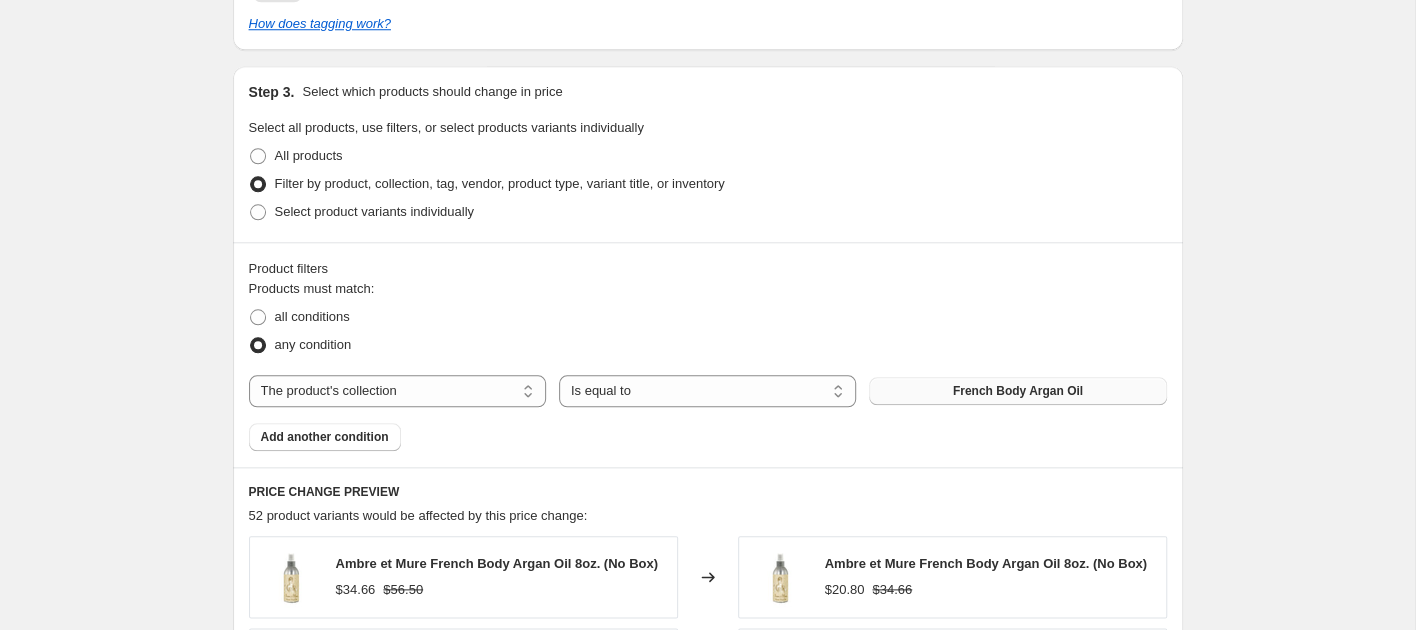click on "French Body Argan Oil" at bounding box center [1018, 391] 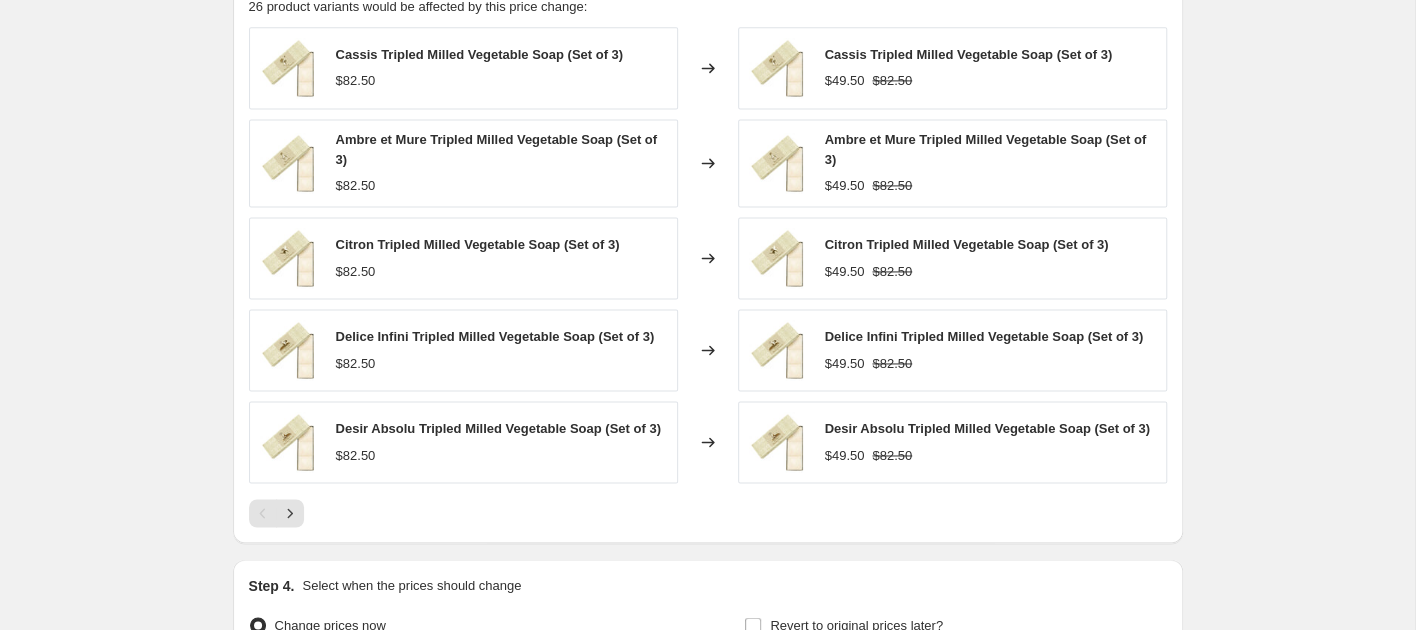 scroll, scrollTop: 1715, scrollLeft: 0, axis: vertical 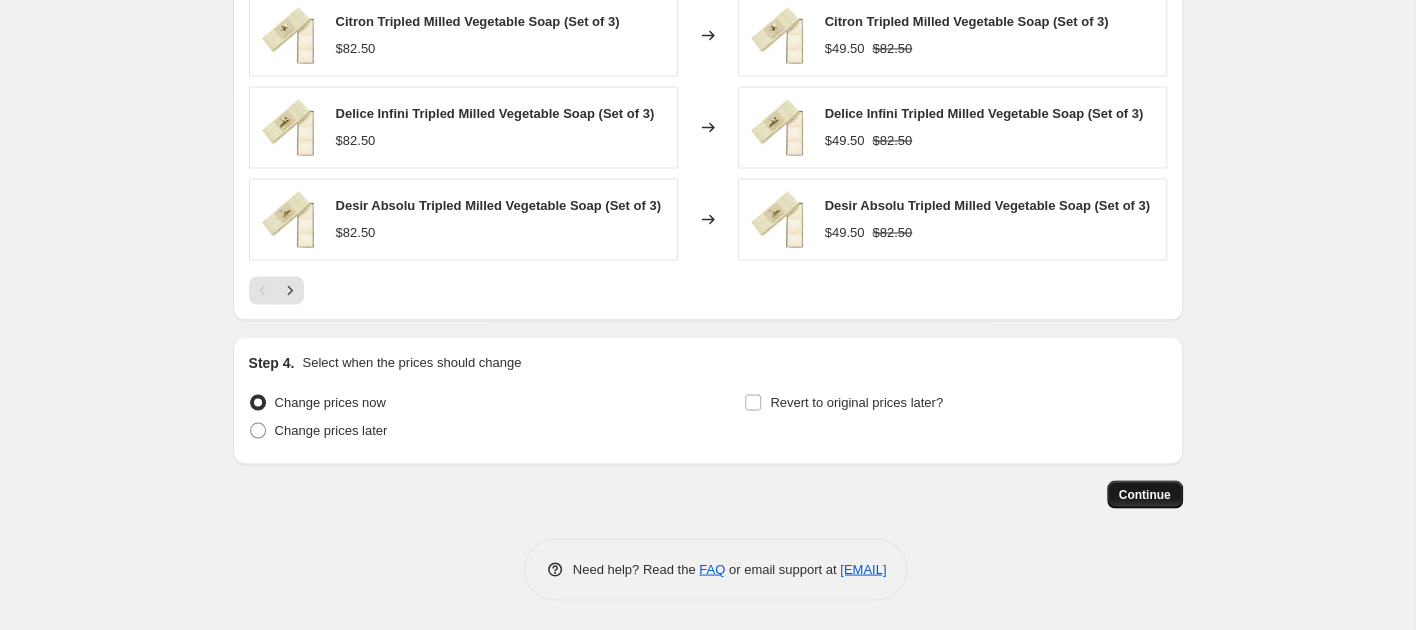 click on "Continue" at bounding box center (1145, 494) 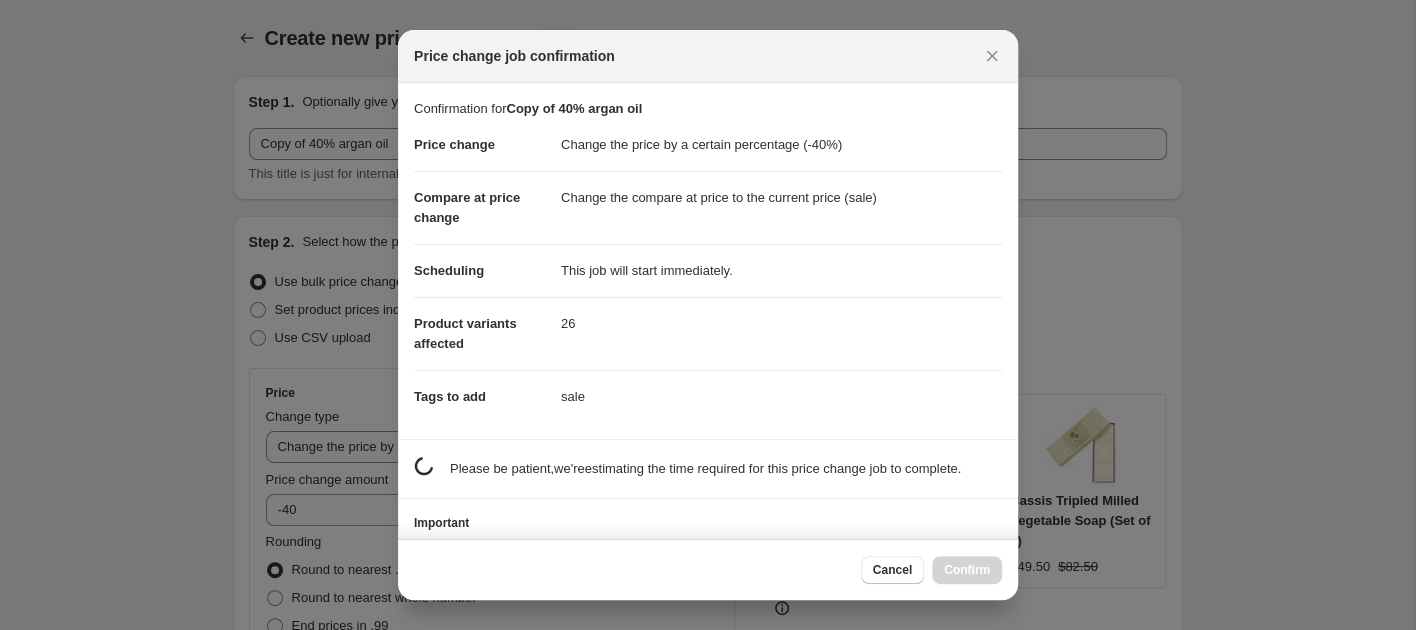 scroll, scrollTop: 0, scrollLeft: 0, axis: both 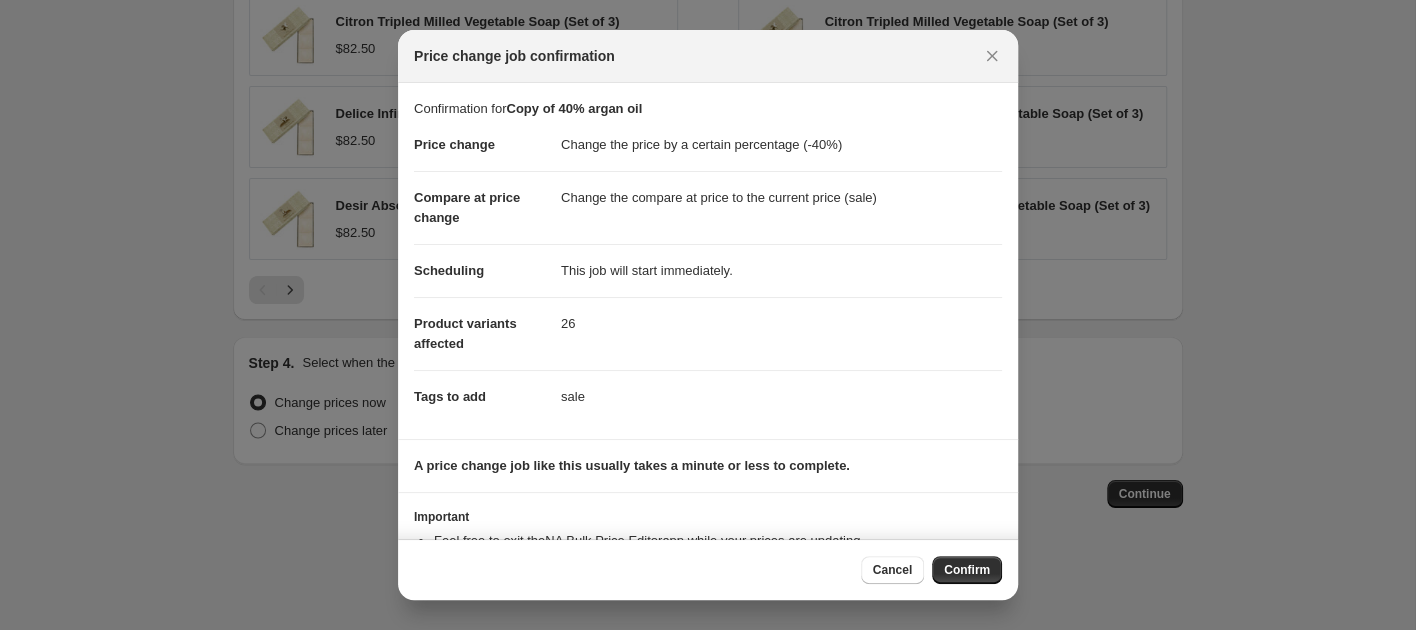 drag, startPoint x: 893, startPoint y: 573, endPoint x: 892, endPoint y: 547, distance: 26.019224 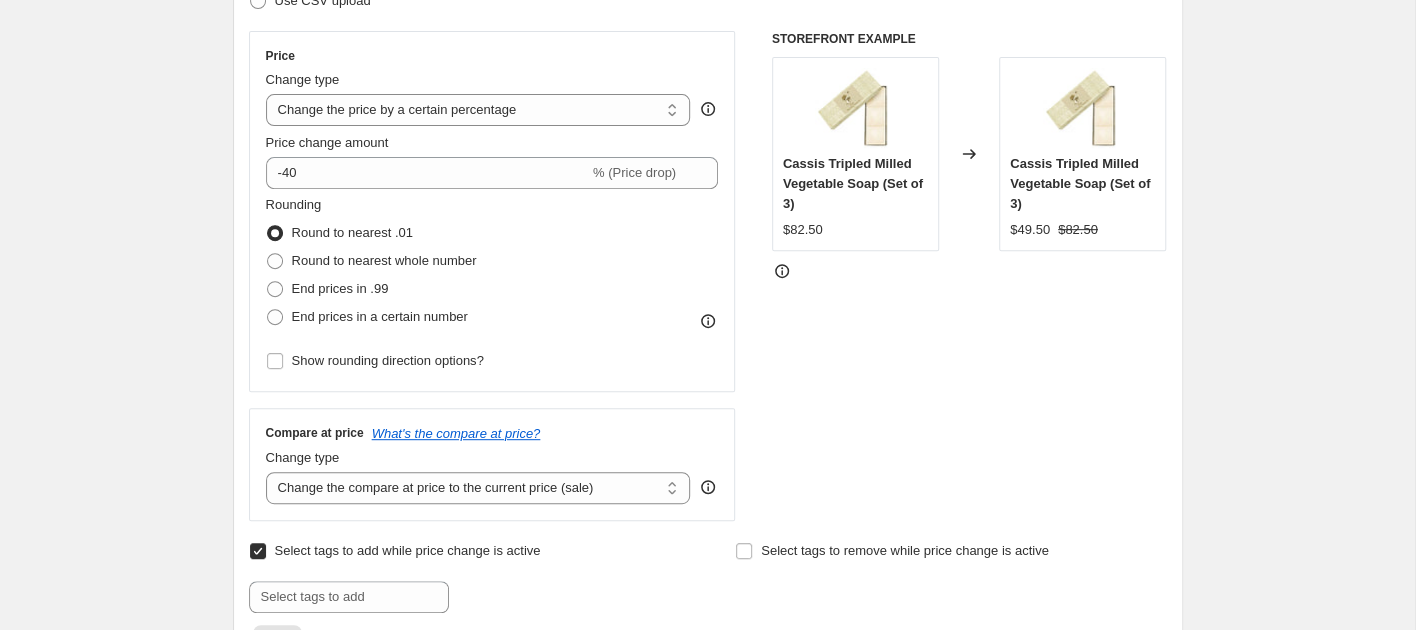 scroll, scrollTop: 0, scrollLeft: 0, axis: both 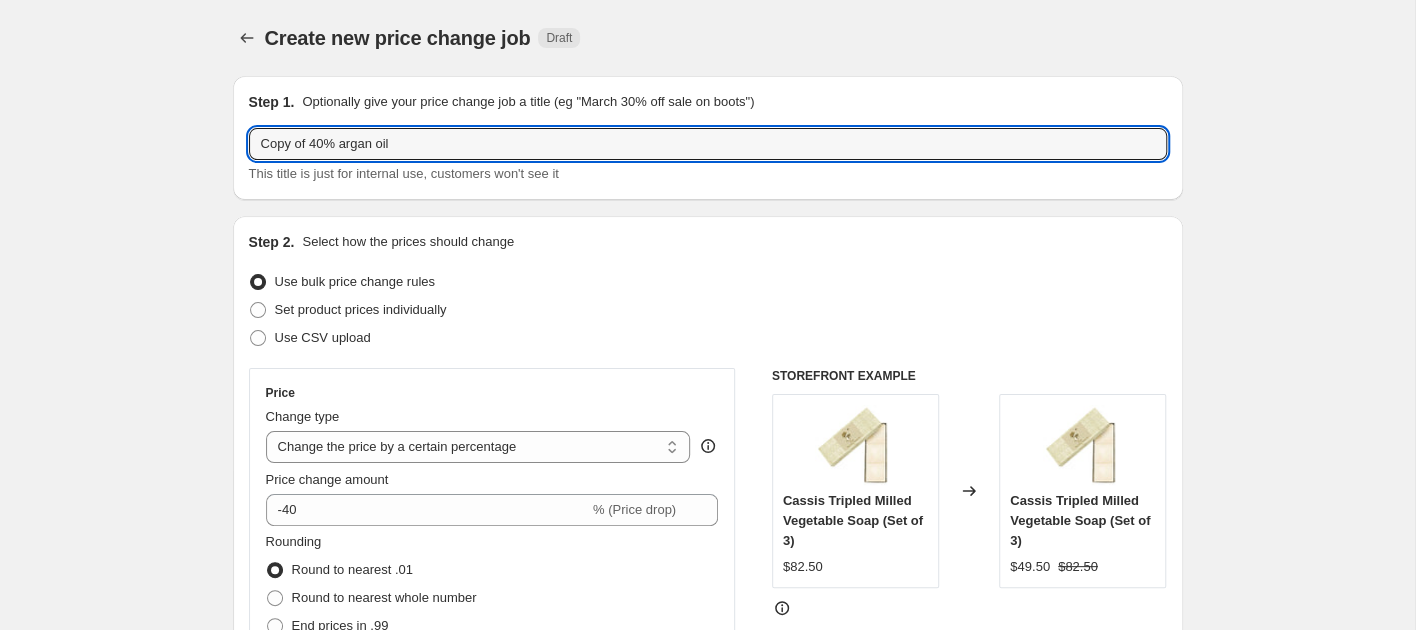 drag, startPoint x: 309, startPoint y: 141, endPoint x: 170, endPoint y: 146, distance: 139.0899 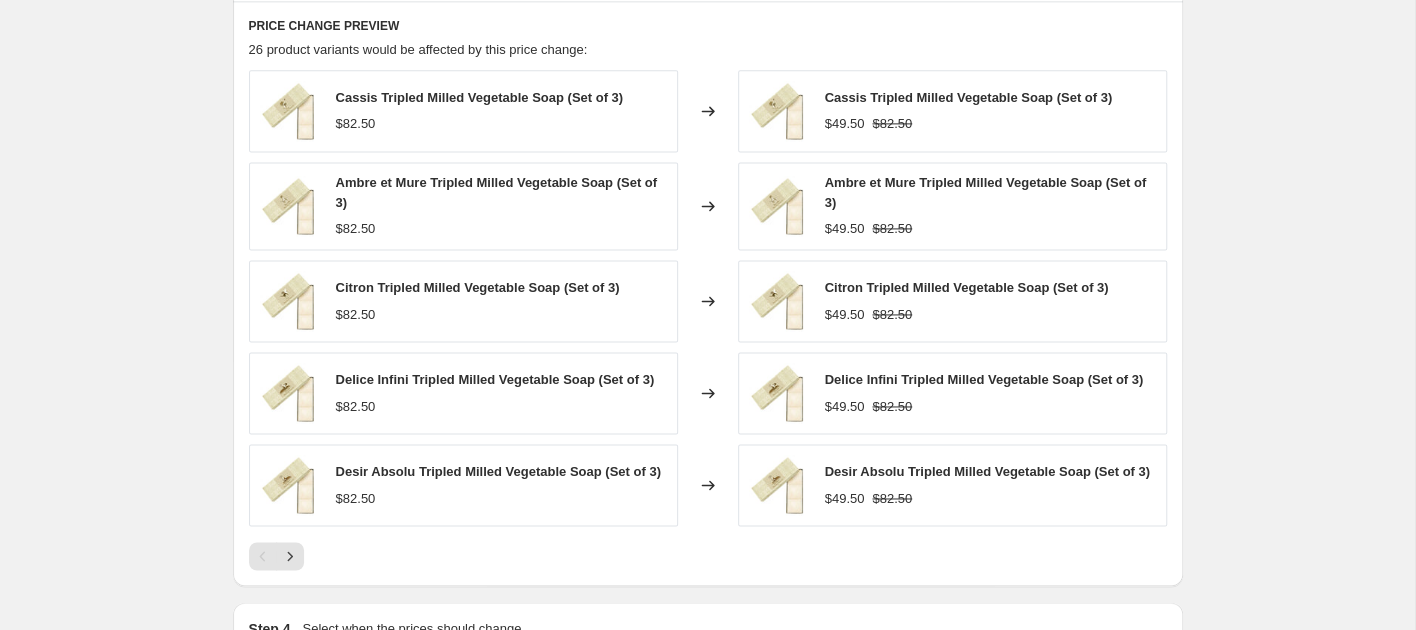scroll, scrollTop: 1715, scrollLeft: 0, axis: vertical 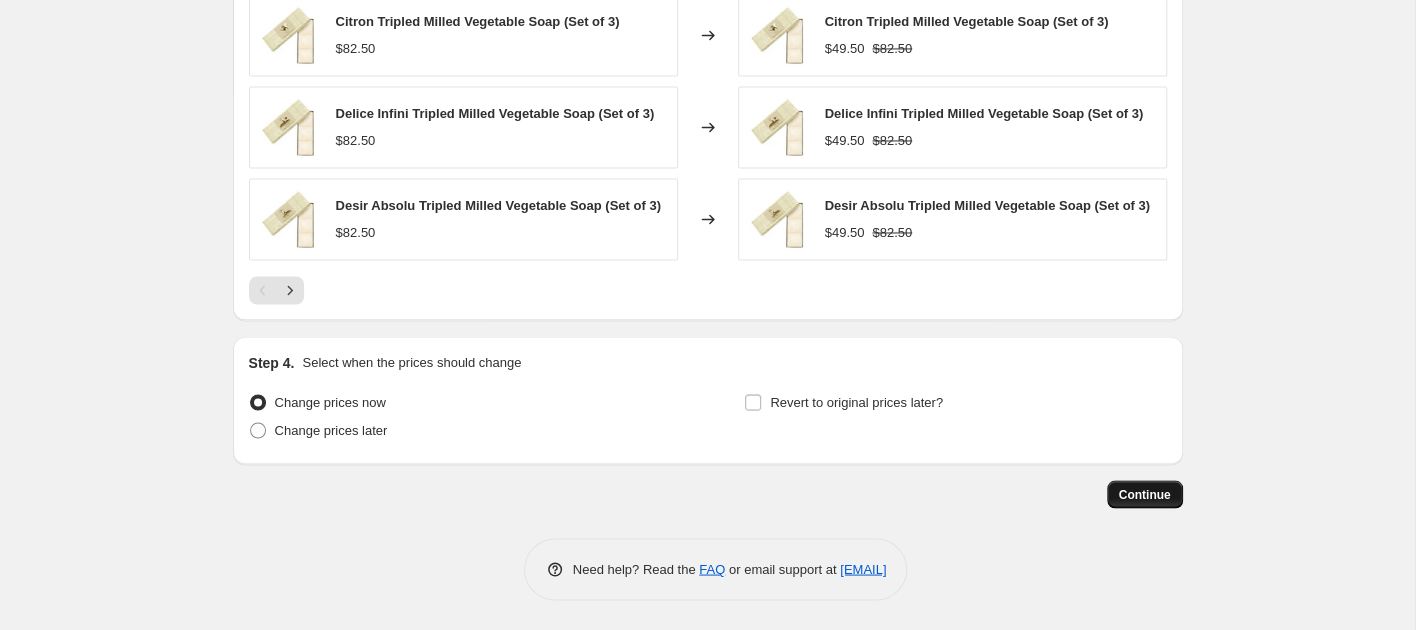 type on "soapx3" 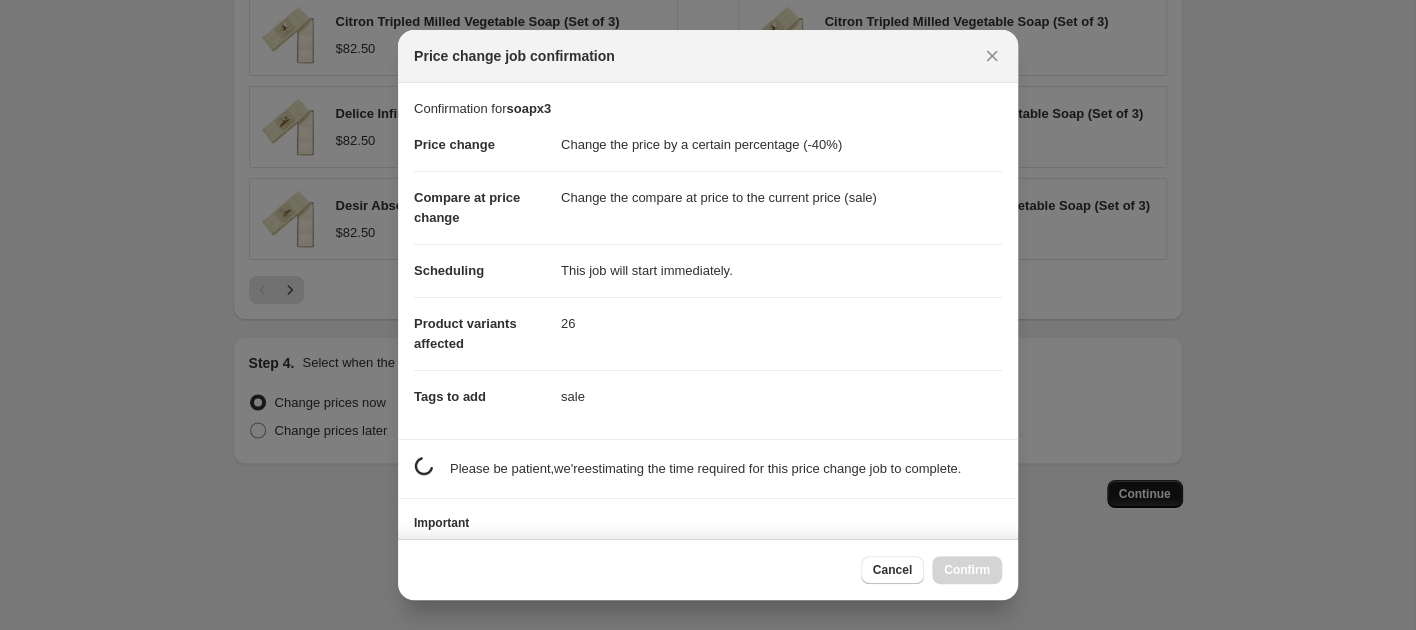 scroll, scrollTop: 0, scrollLeft: 0, axis: both 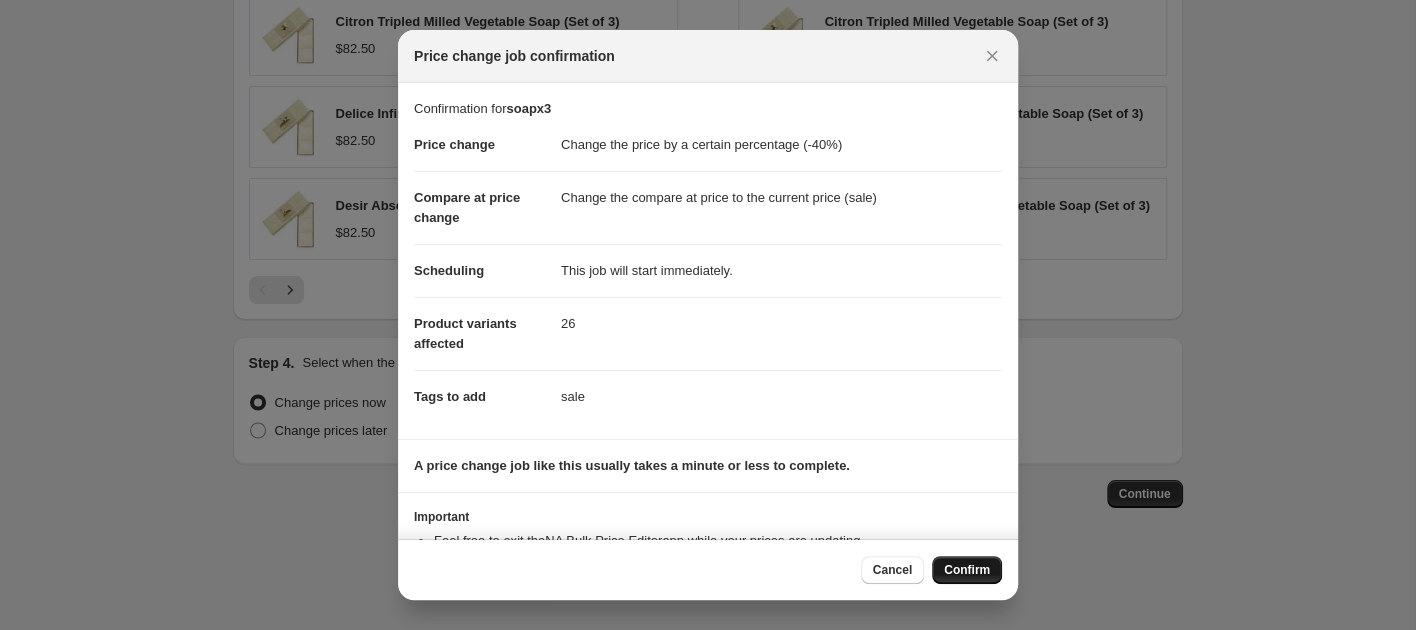 click on "Confirm" at bounding box center (967, 570) 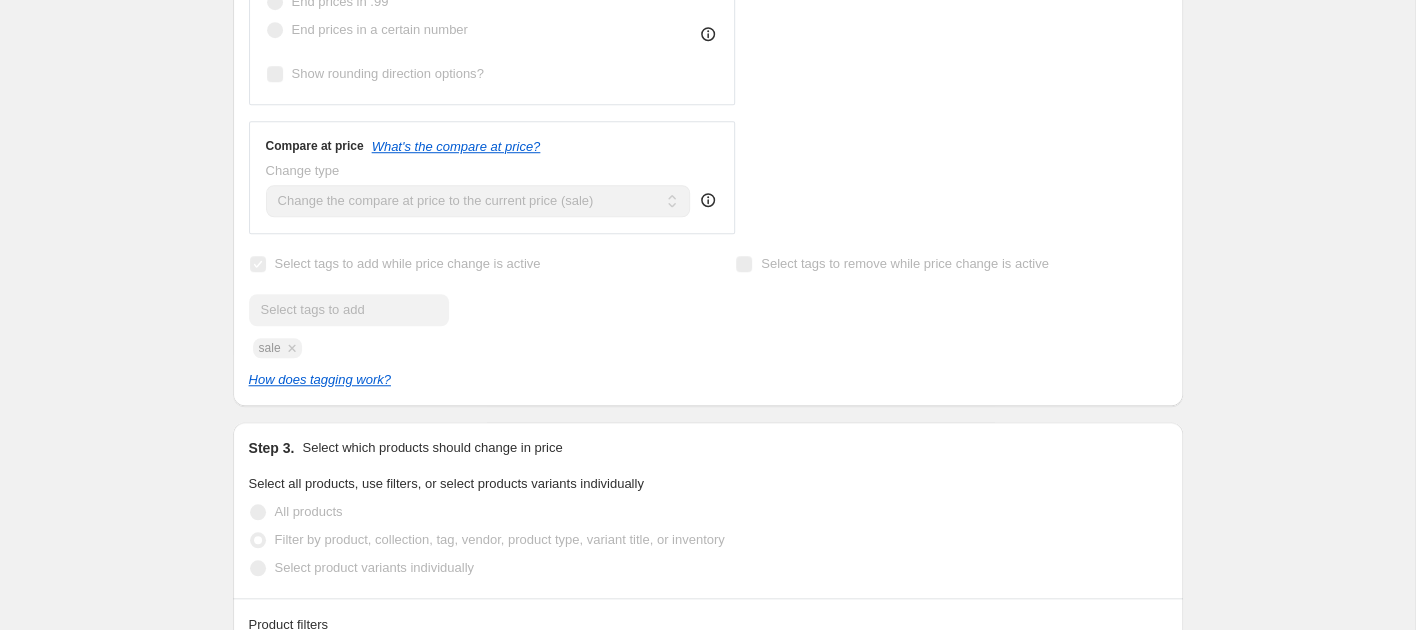 scroll, scrollTop: 0, scrollLeft: 0, axis: both 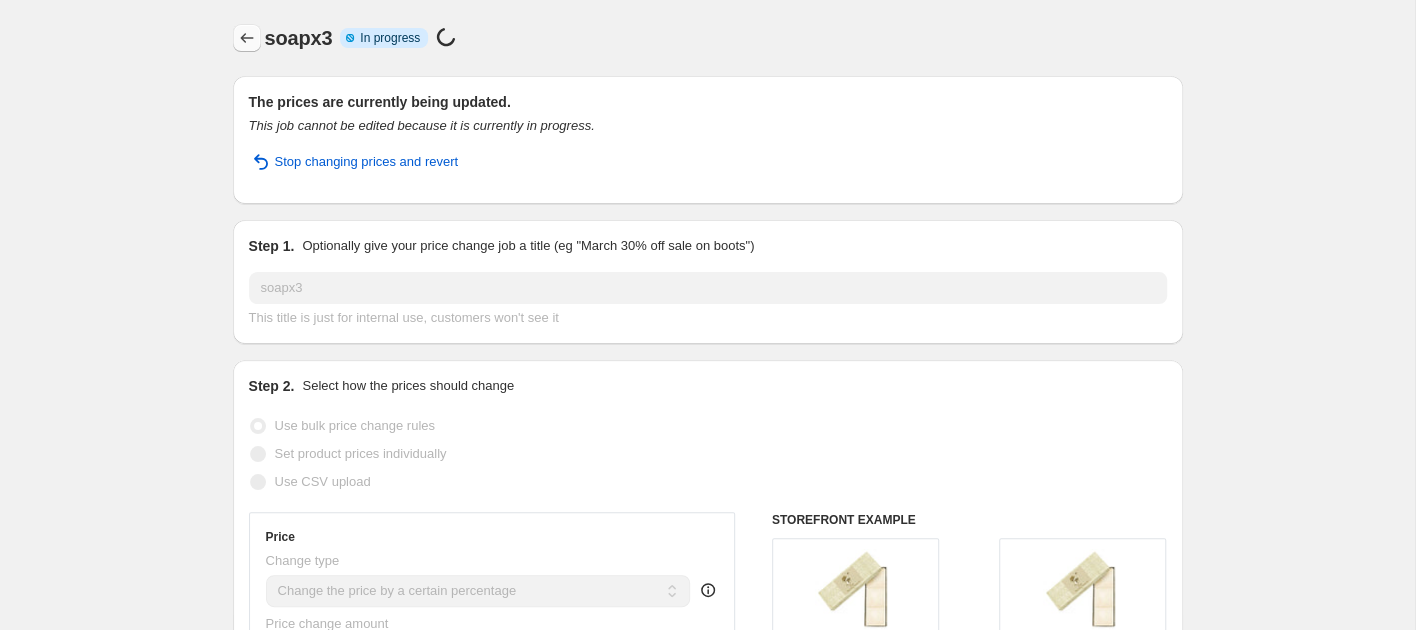 click 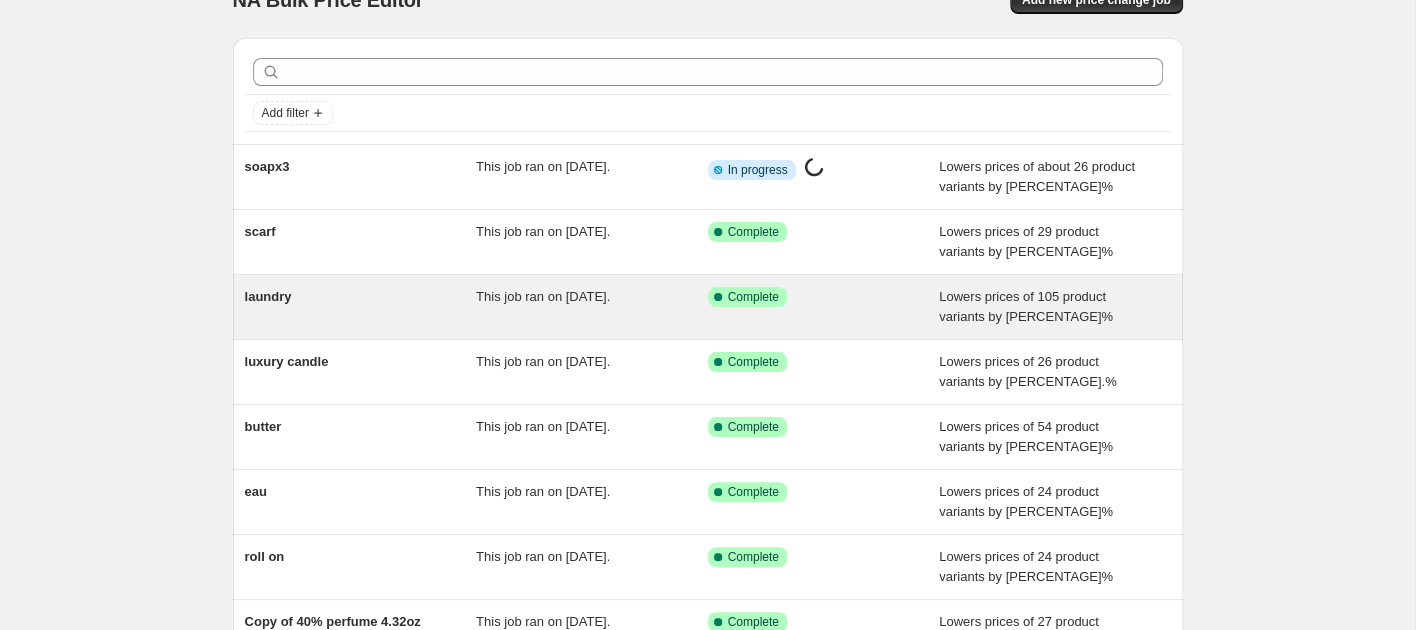 scroll, scrollTop: 398, scrollLeft: 0, axis: vertical 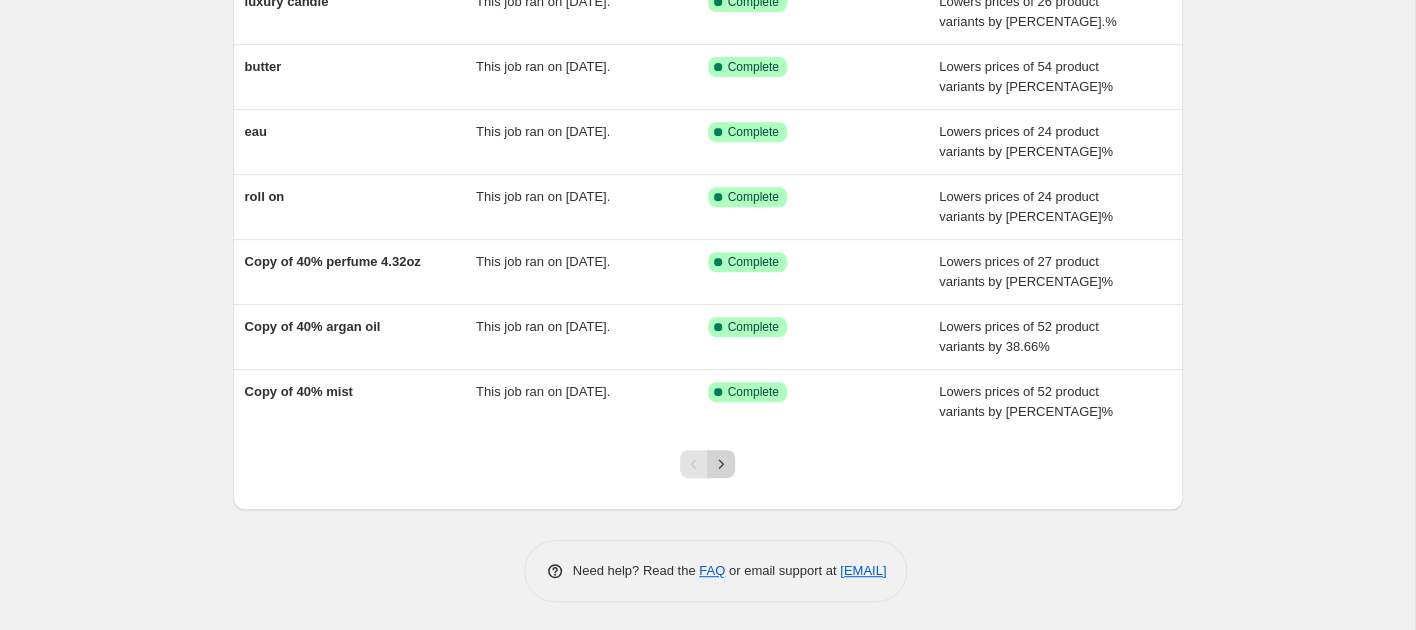 click at bounding box center (721, 464) 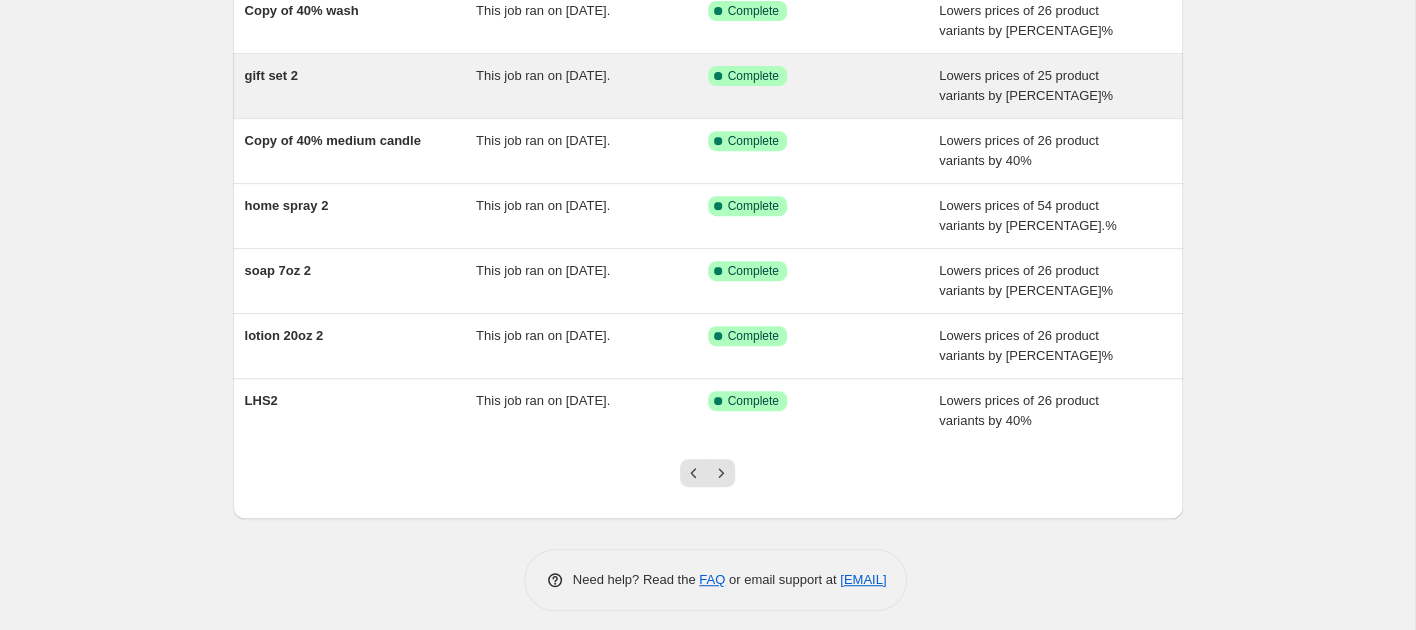 scroll, scrollTop: 398, scrollLeft: 0, axis: vertical 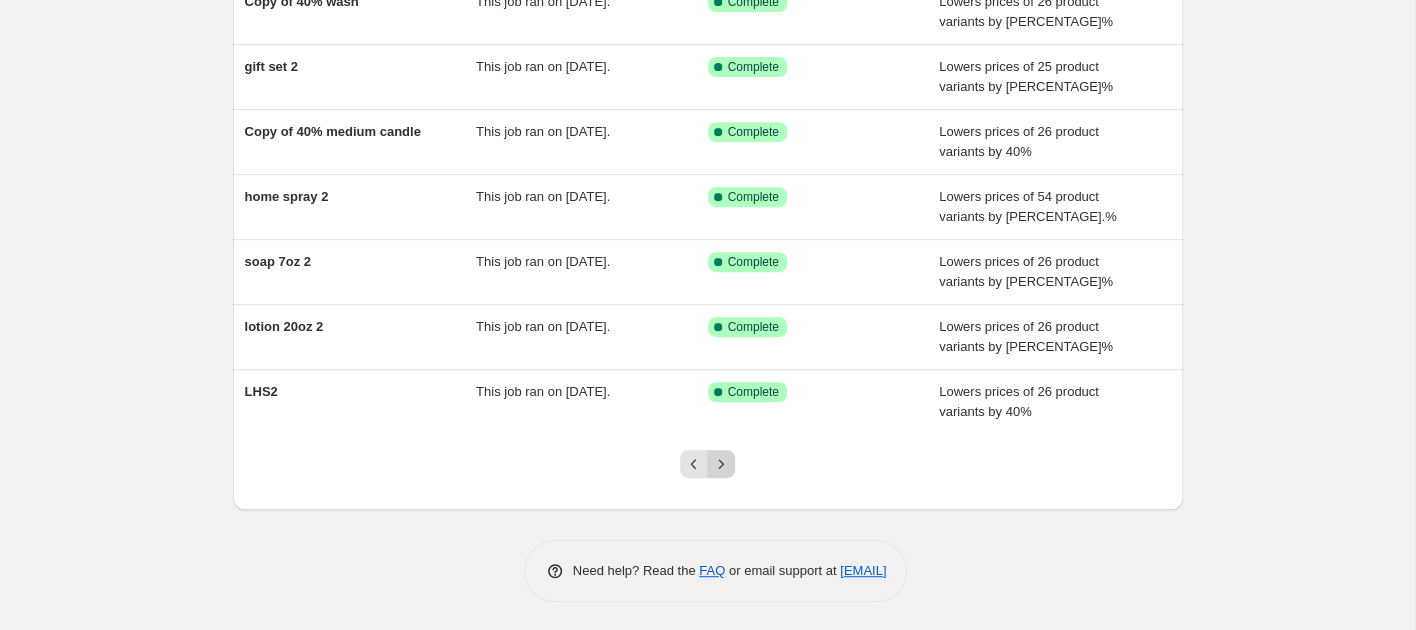 click 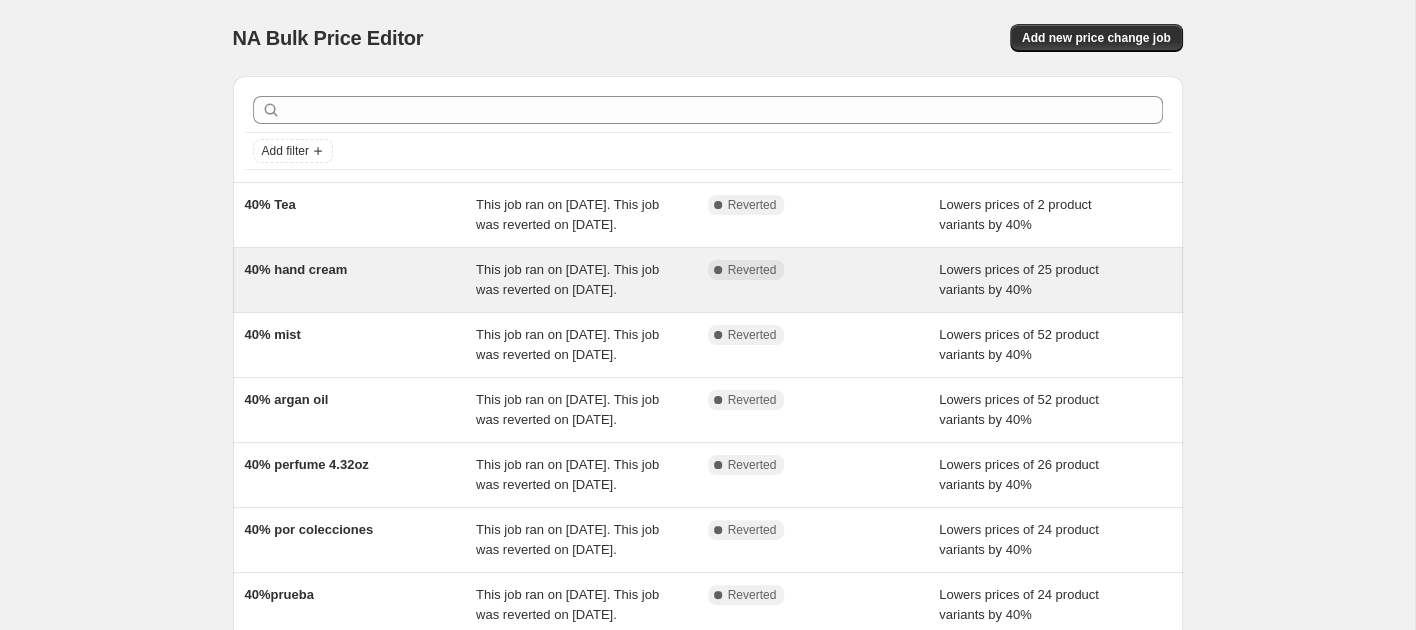 scroll, scrollTop: 166, scrollLeft: 0, axis: vertical 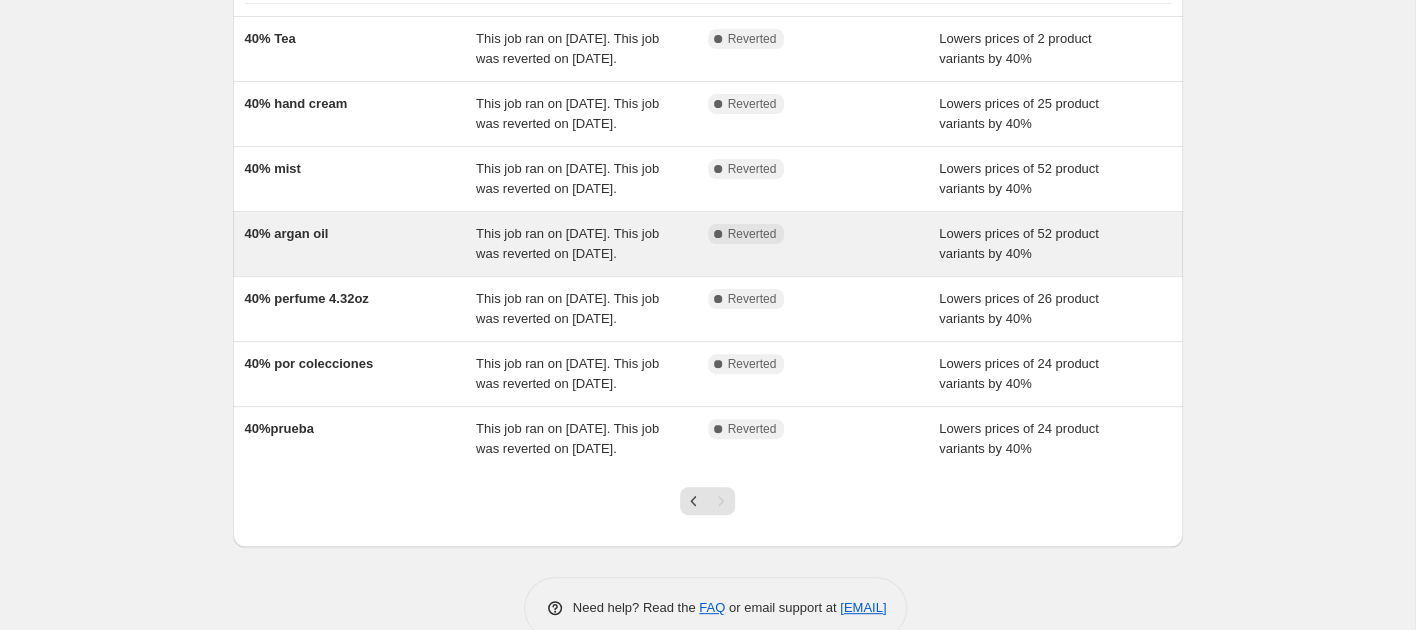 click on "40% argan oil" at bounding box center [361, 244] 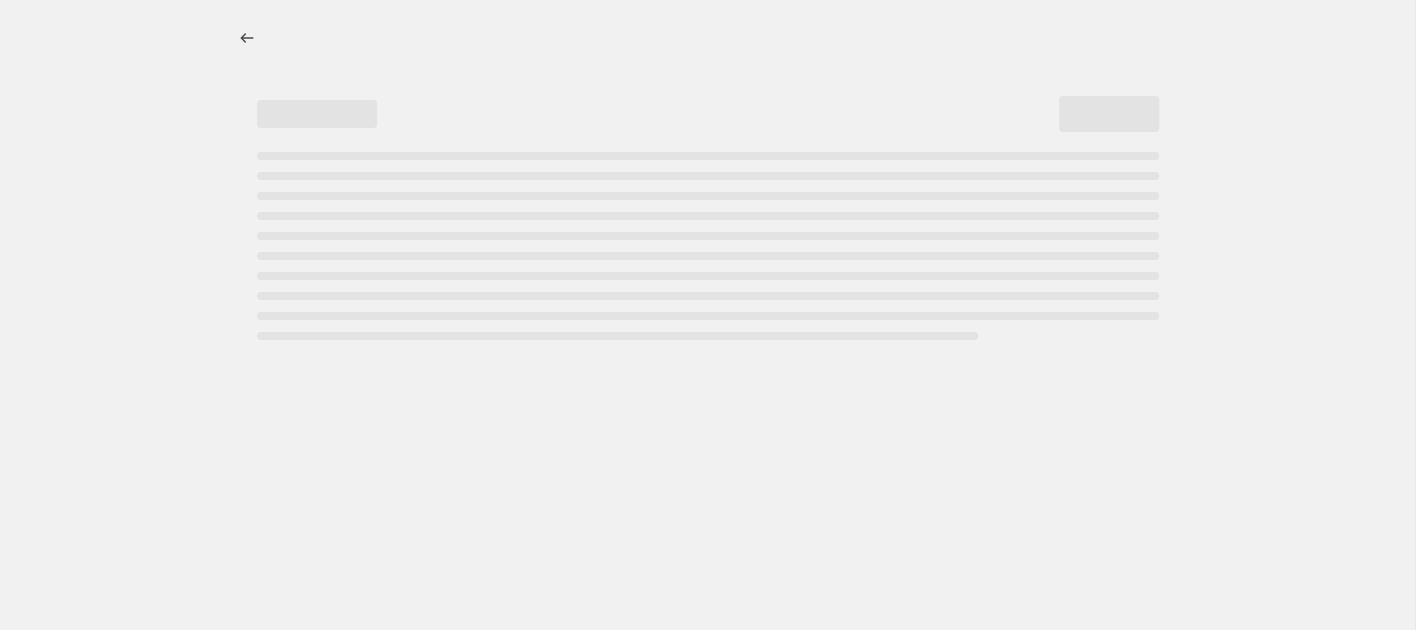 scroll, scrollTop: 0, scrollLeft: 0, axis: both 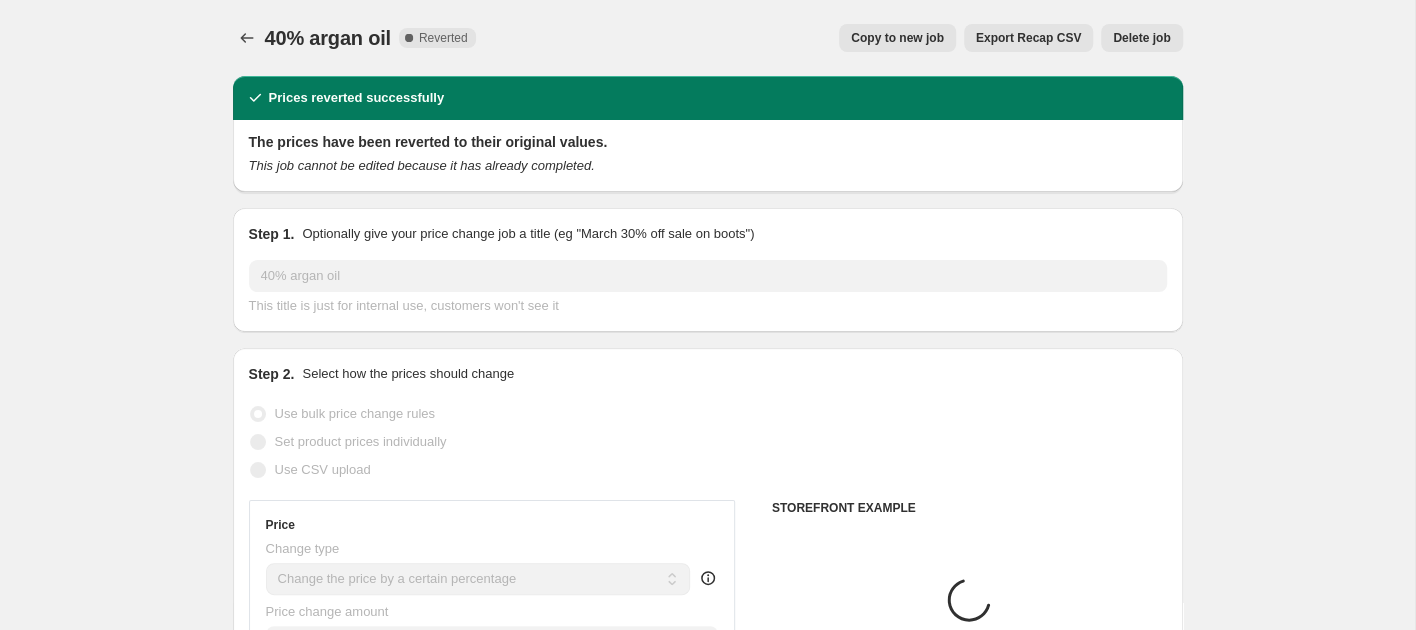 click on "Copy to new job" at bounding box center [897, 38] 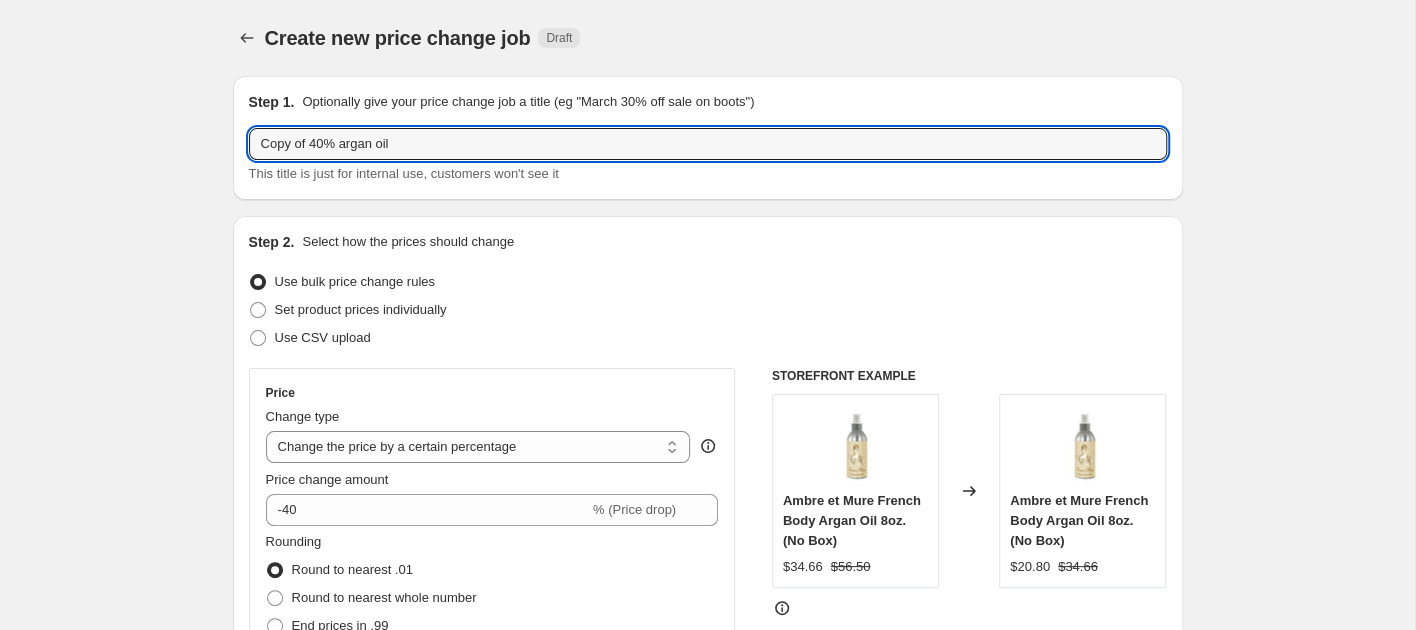 drag, startPoint x: 405, startPoint y: 143, endPoint x: 200, endPoint y: 153, distance: 205.24376 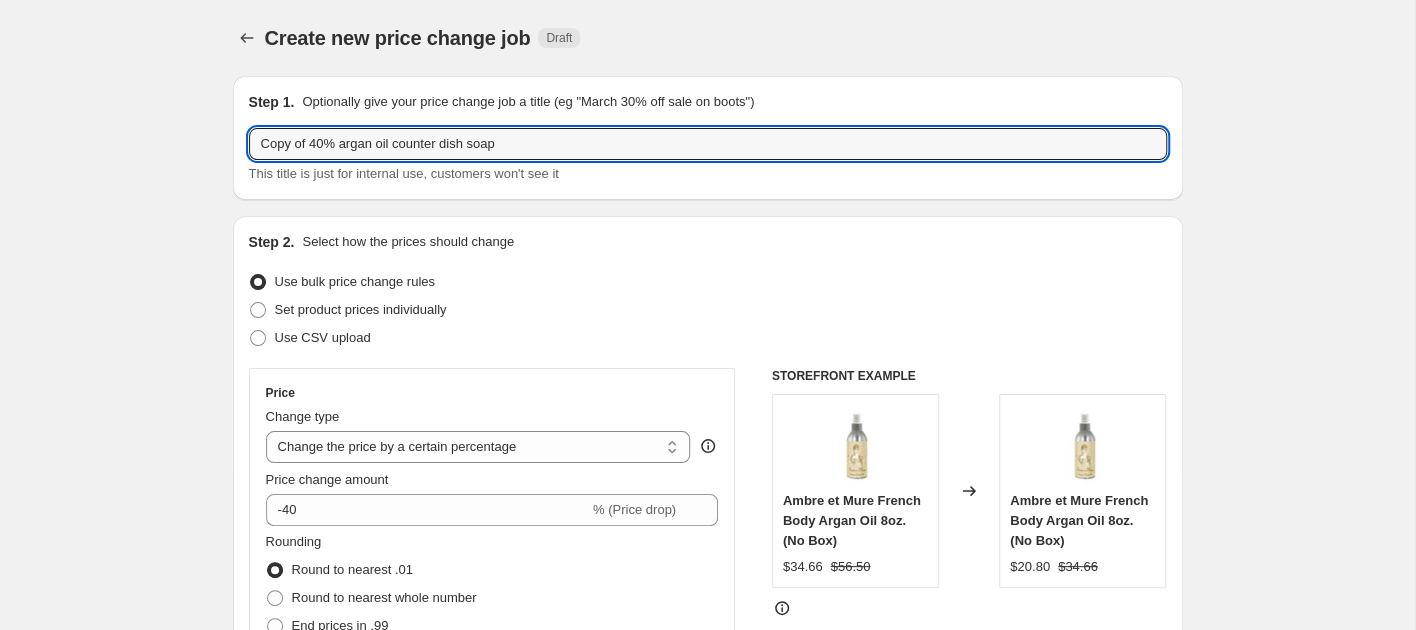 drag, startPoint x: 398, startPoint y: 143, endPoint x: 192, endPoint y: 142, distance: 206.00243 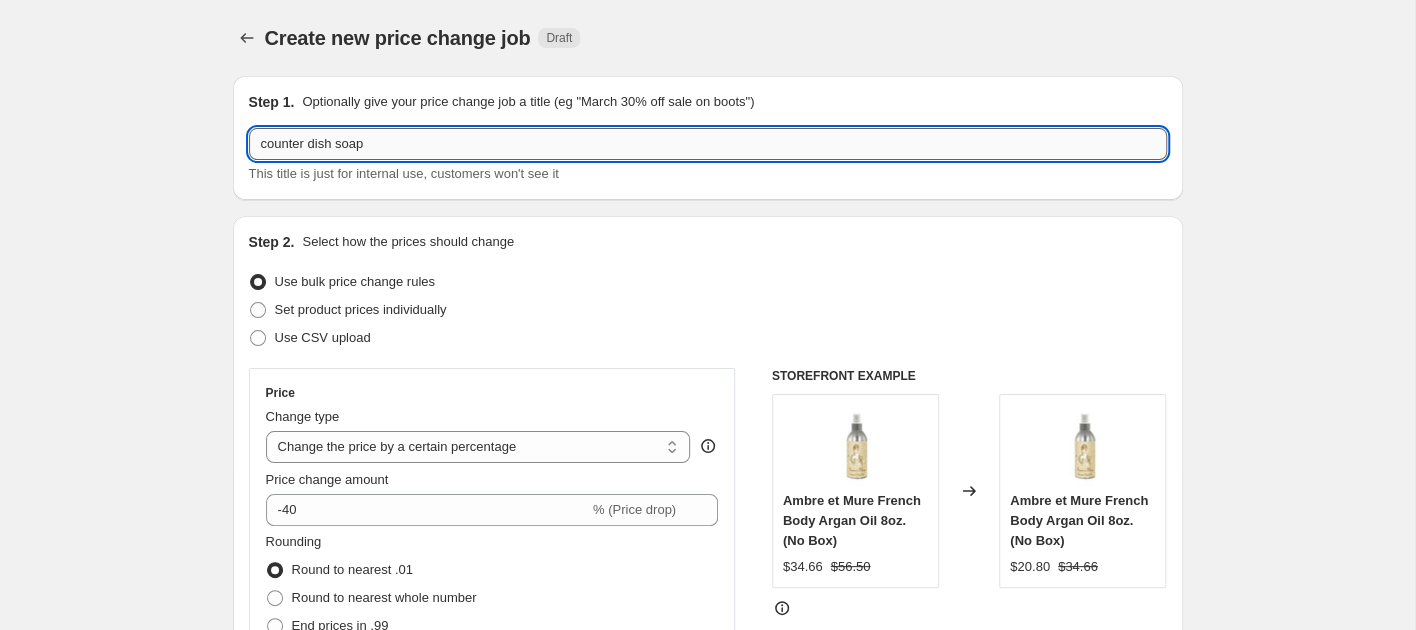 click on "counter dish soap" at bounding box center [708, 144] 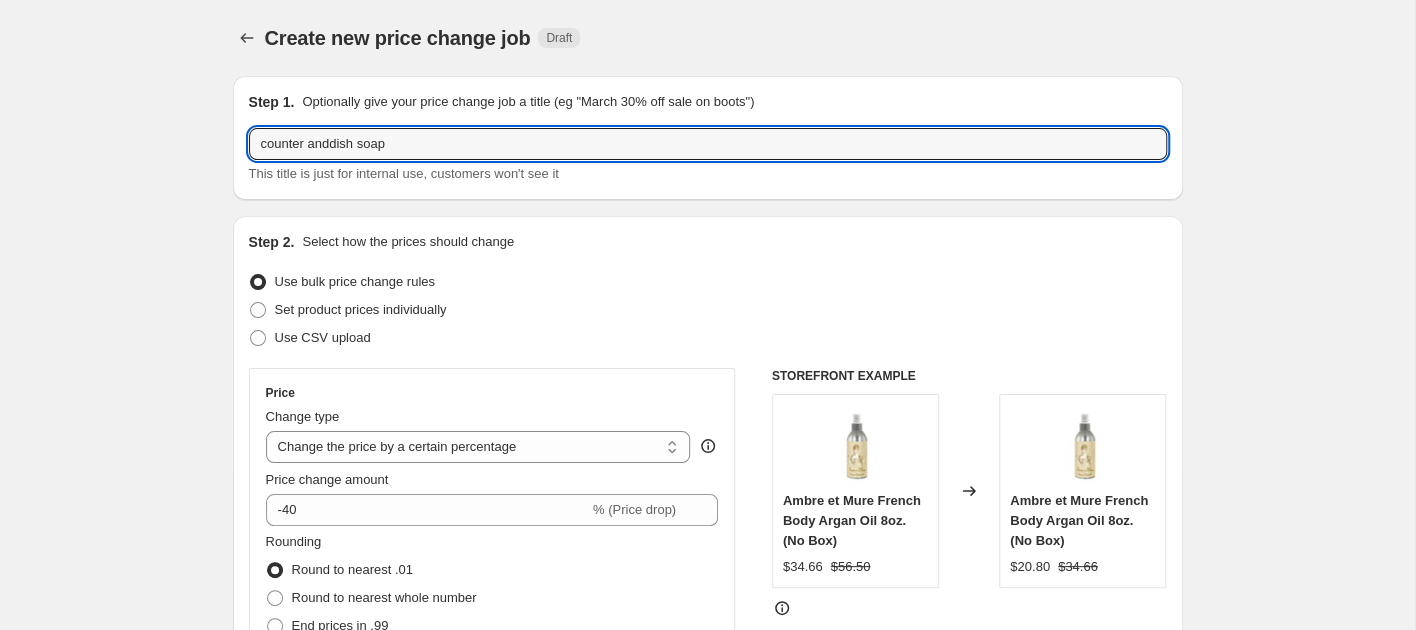 type on "counter and dish soap" 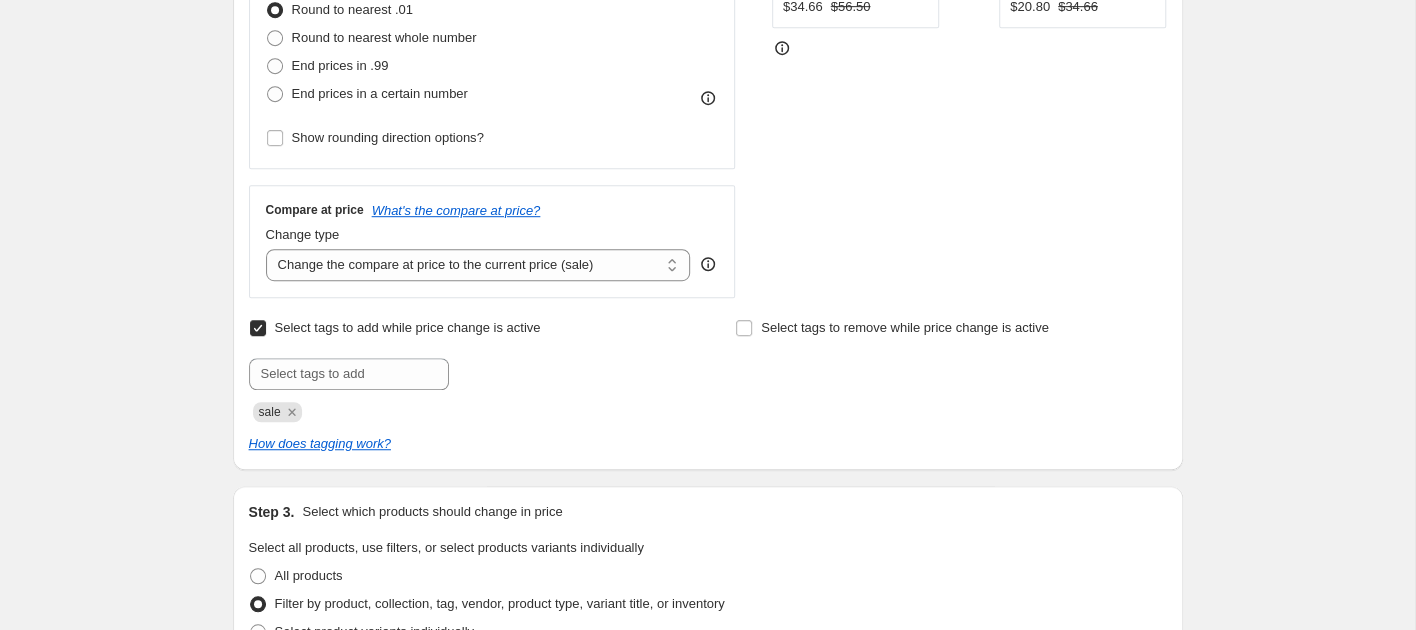 scroll, scrollTop: 0, scrollLeft: 0, axis: both 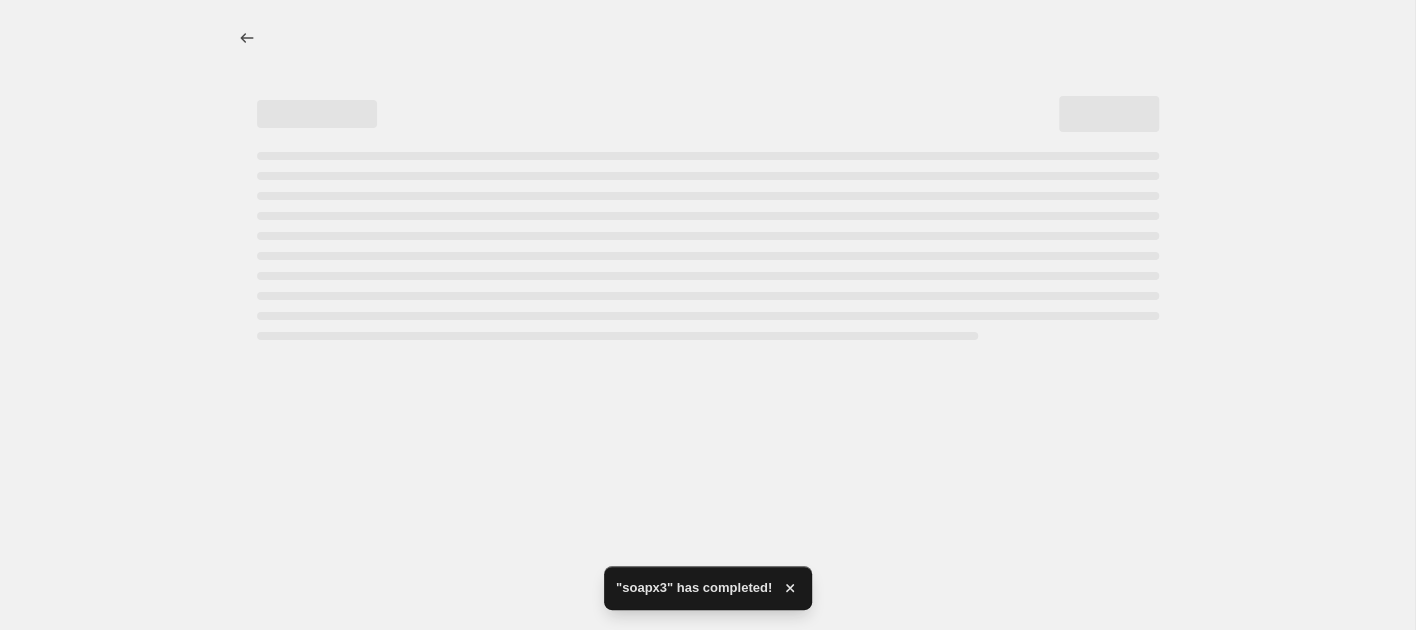 select on "percentage" 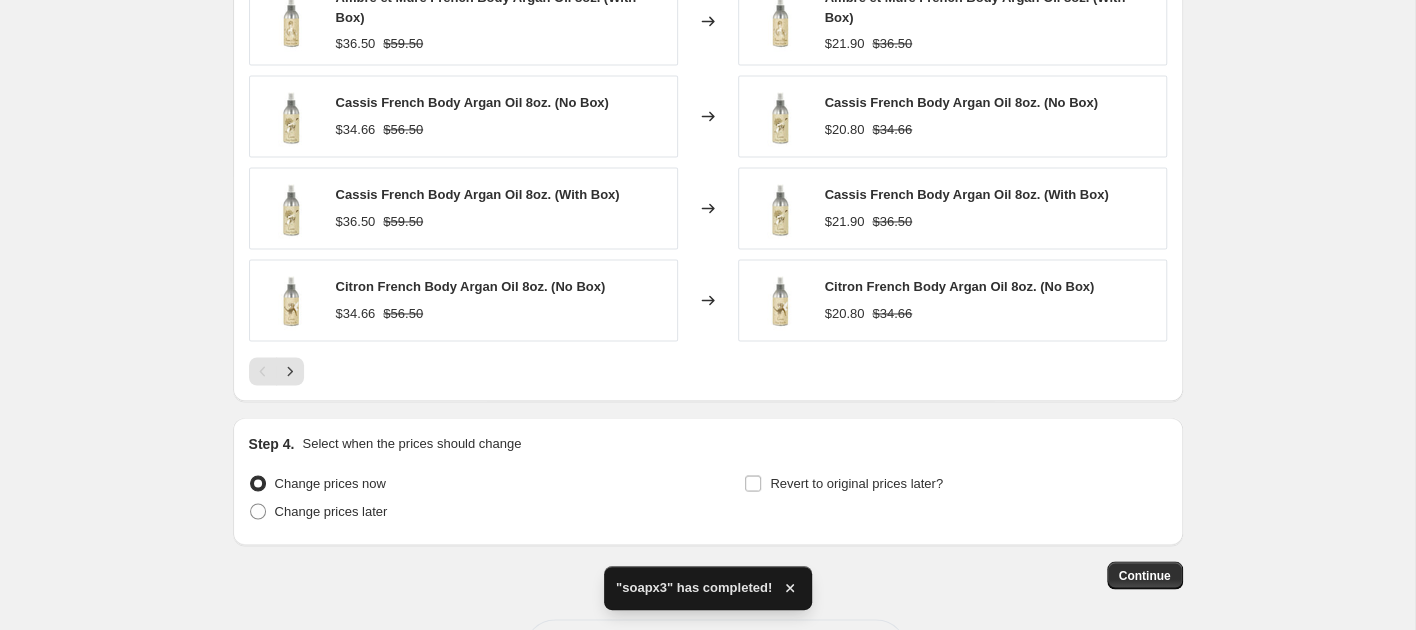 scroll, scrollTop: 1179, scrollLeft: 0, axis: vertical 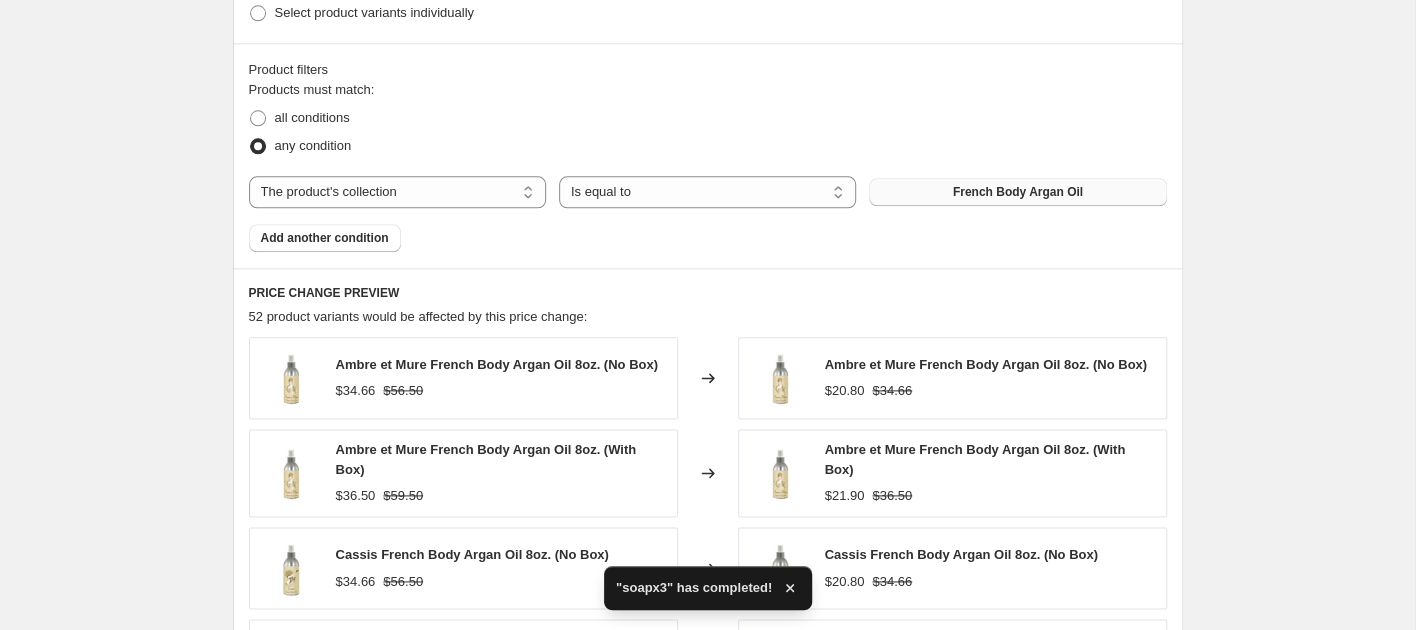 click on "French Body Argan Oil" at bounding box center (1017, 192) 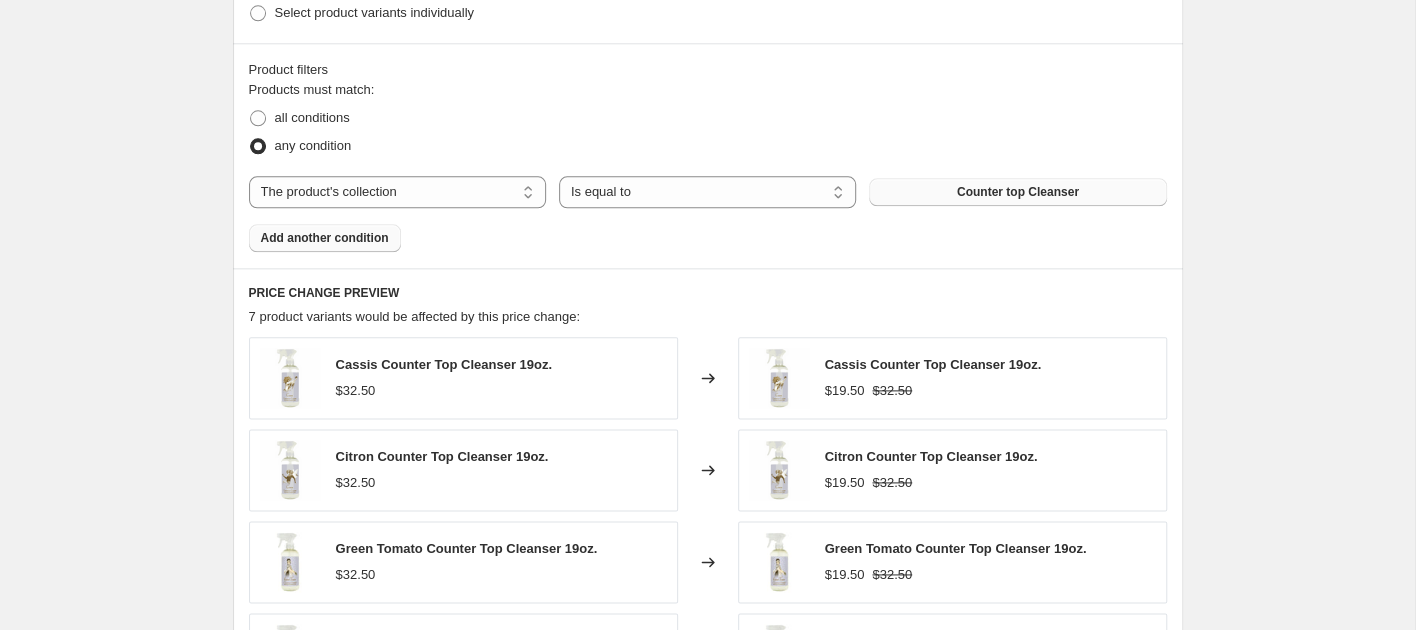 click on "Add another condition" at bounding box center [325, 238] 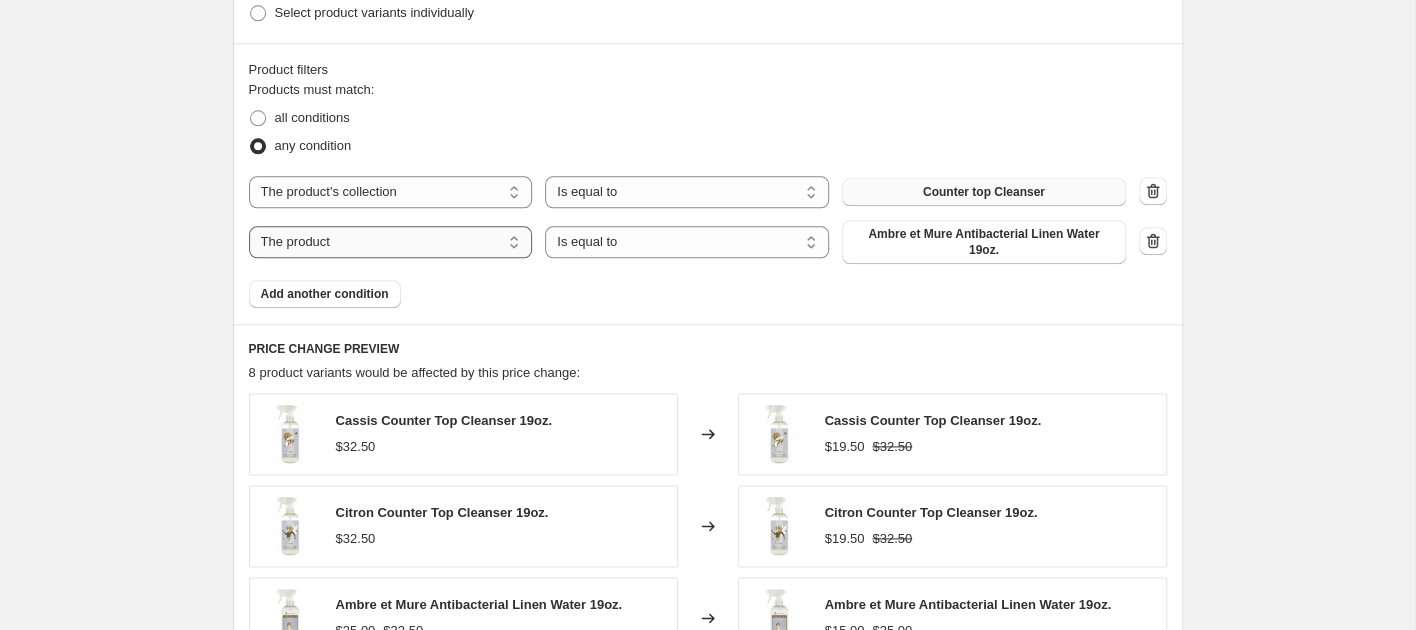 select on "collection" 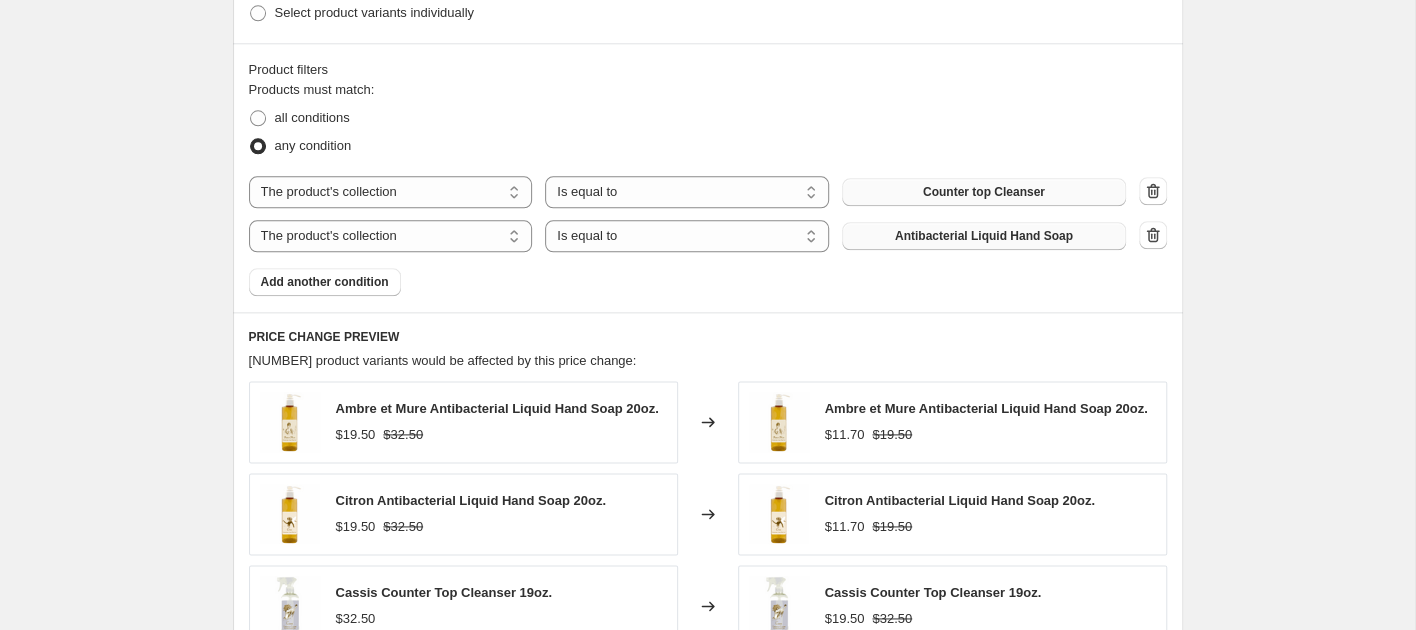 click on "Antibacterial Liquid Hand Soap" at bounding box center (984, 236) 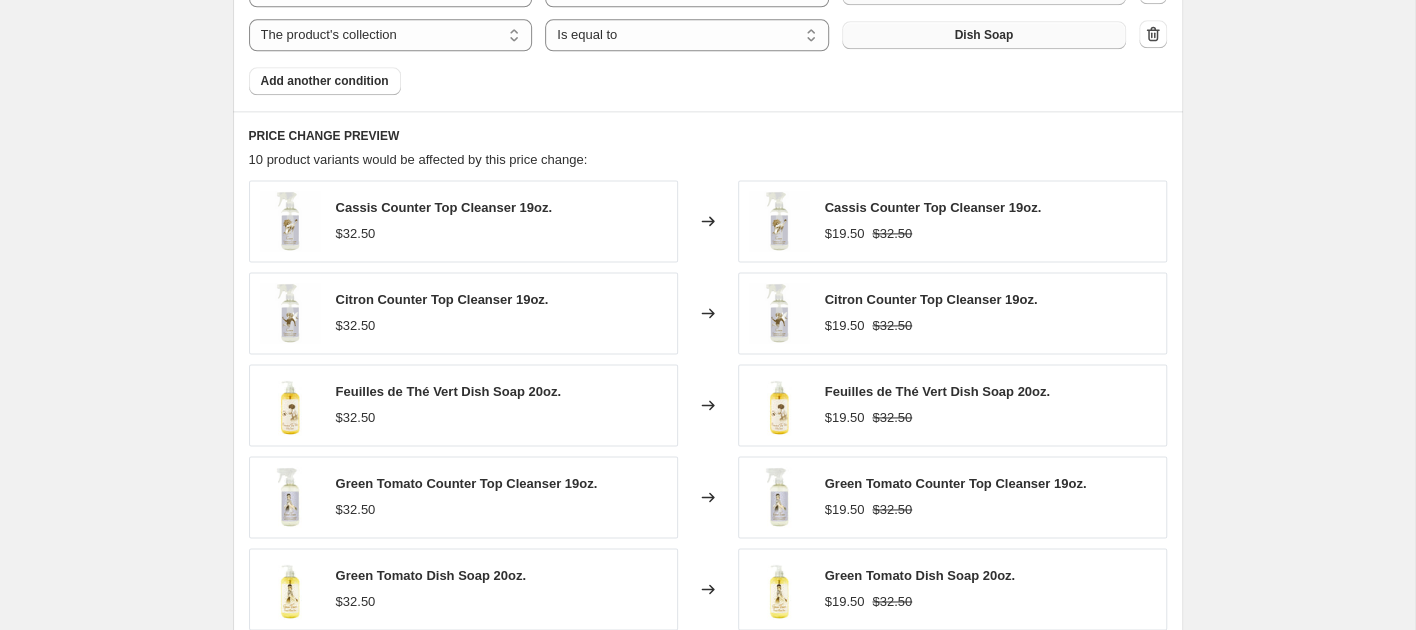 scroll, scrollTop: 1471, scrollLeft: 0, axis: vertical 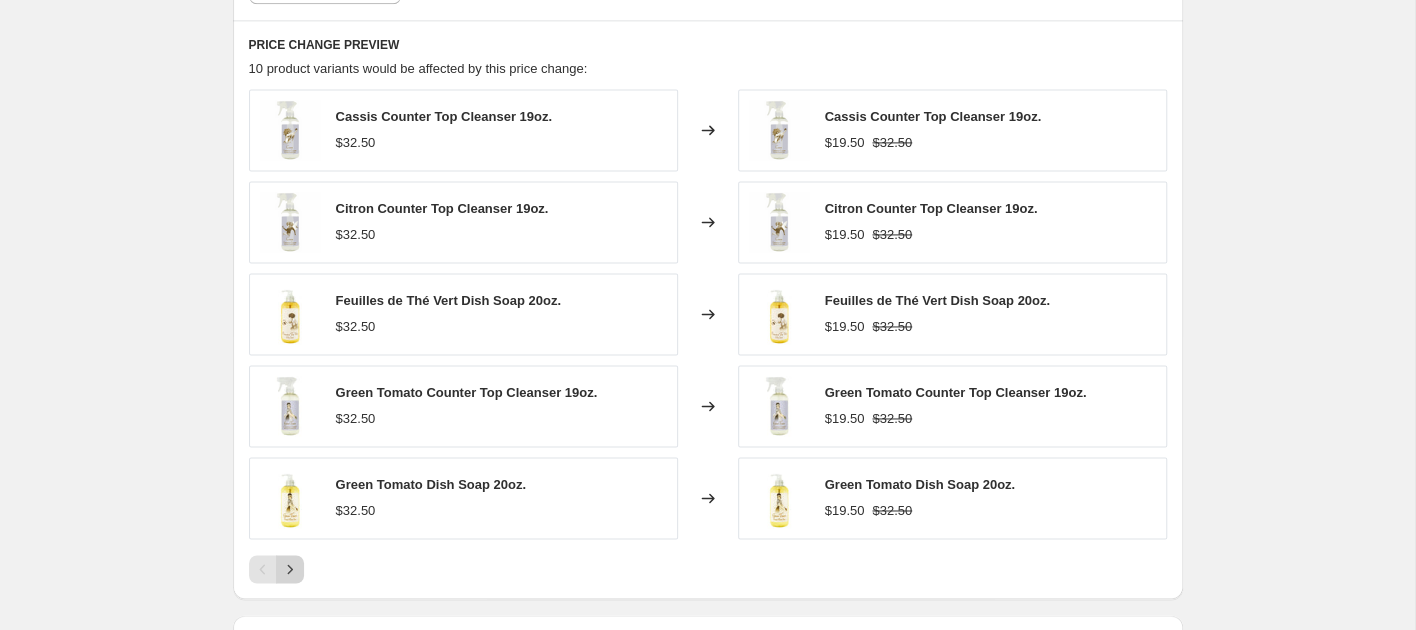 click 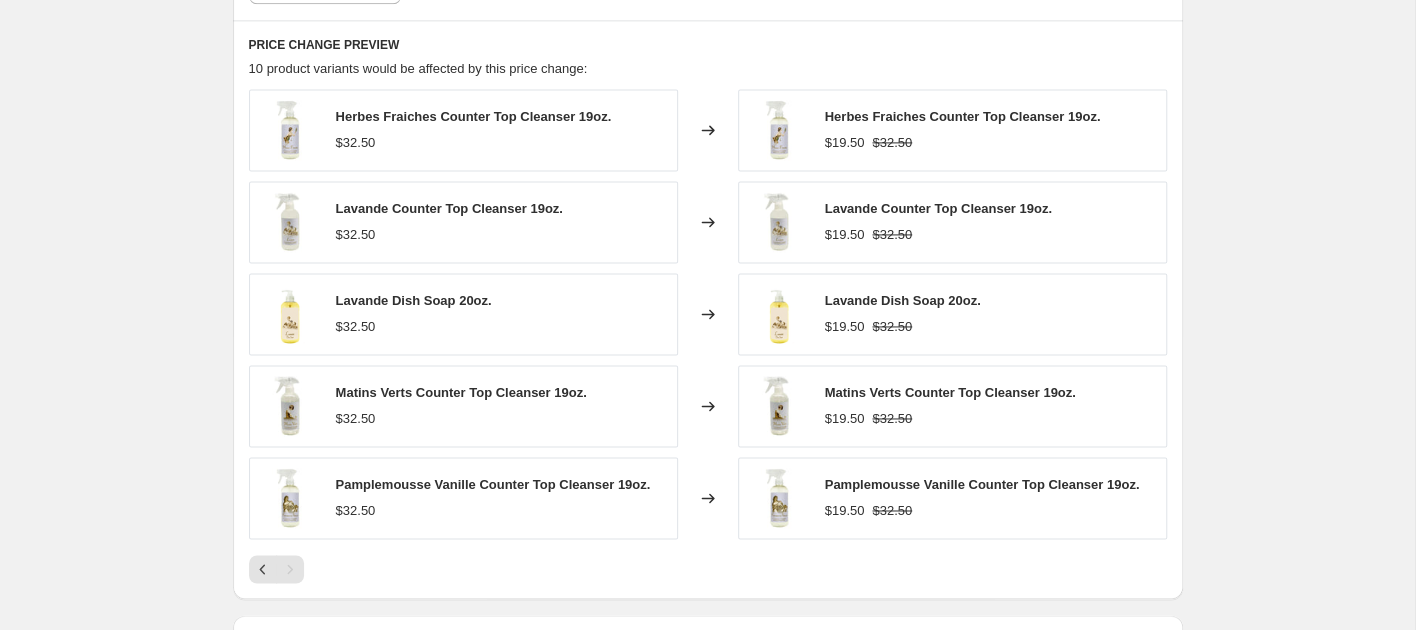 scroll, scrollTop: 1746, scrollLeft: 0, axis: vertical 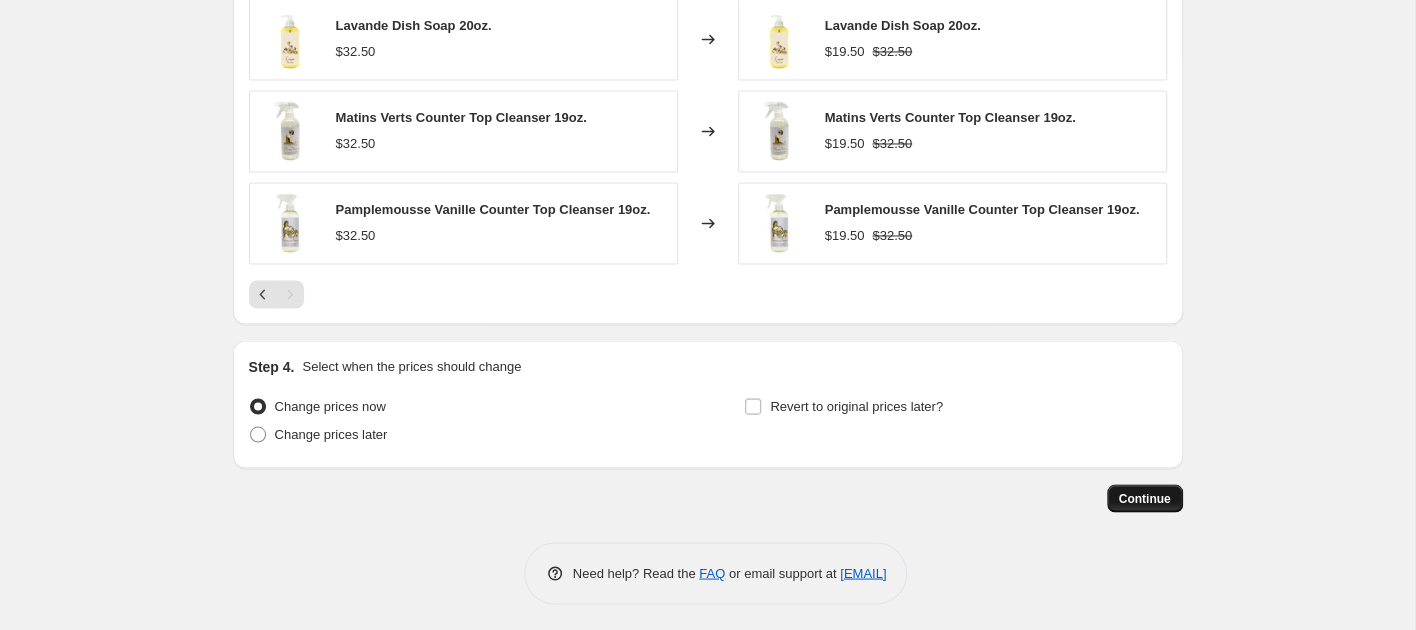 click on "Continue" at bounding box center (1145, 498) 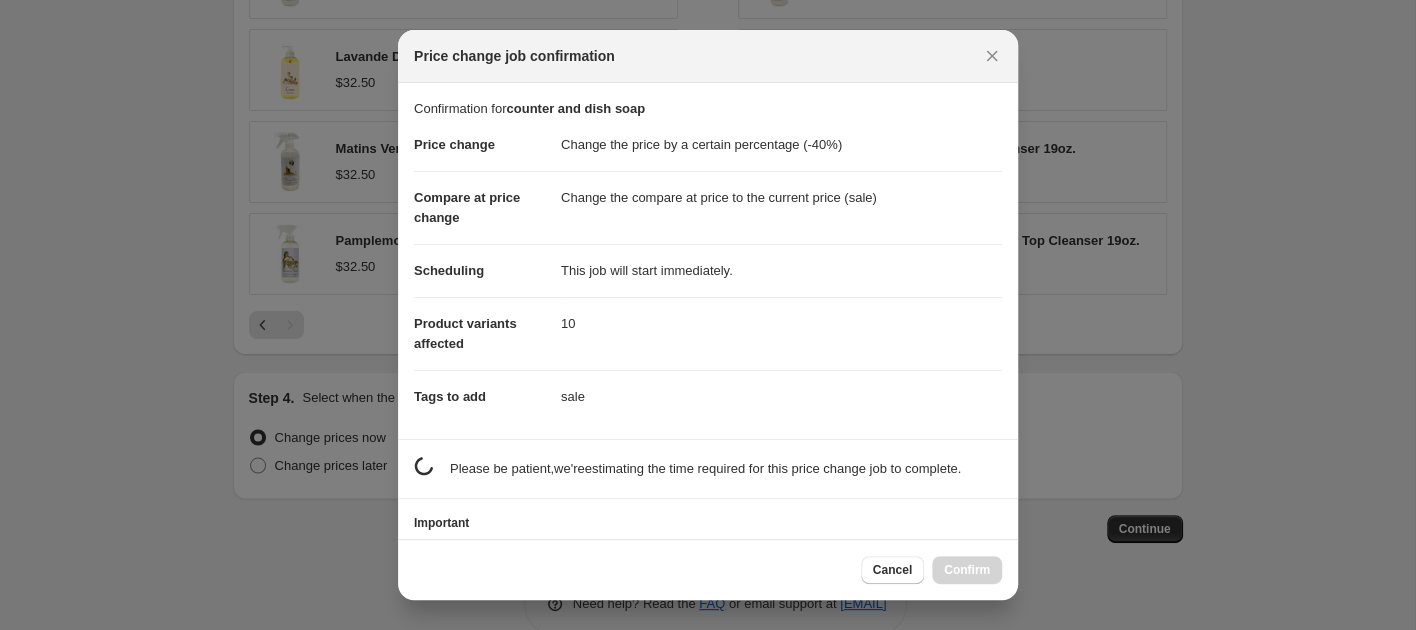 scroll, scrollTop: 0, scrollLeft: 0, axis: both 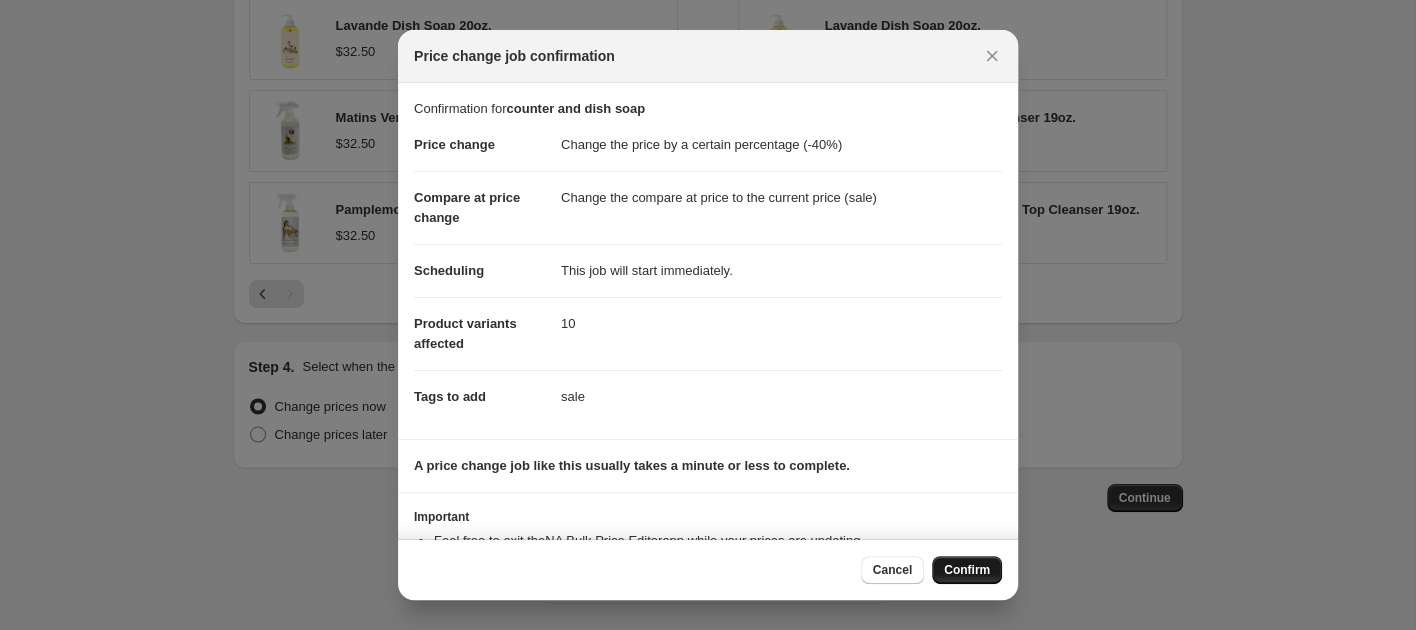 click on "Confirm" at bounding box center (967, 570) 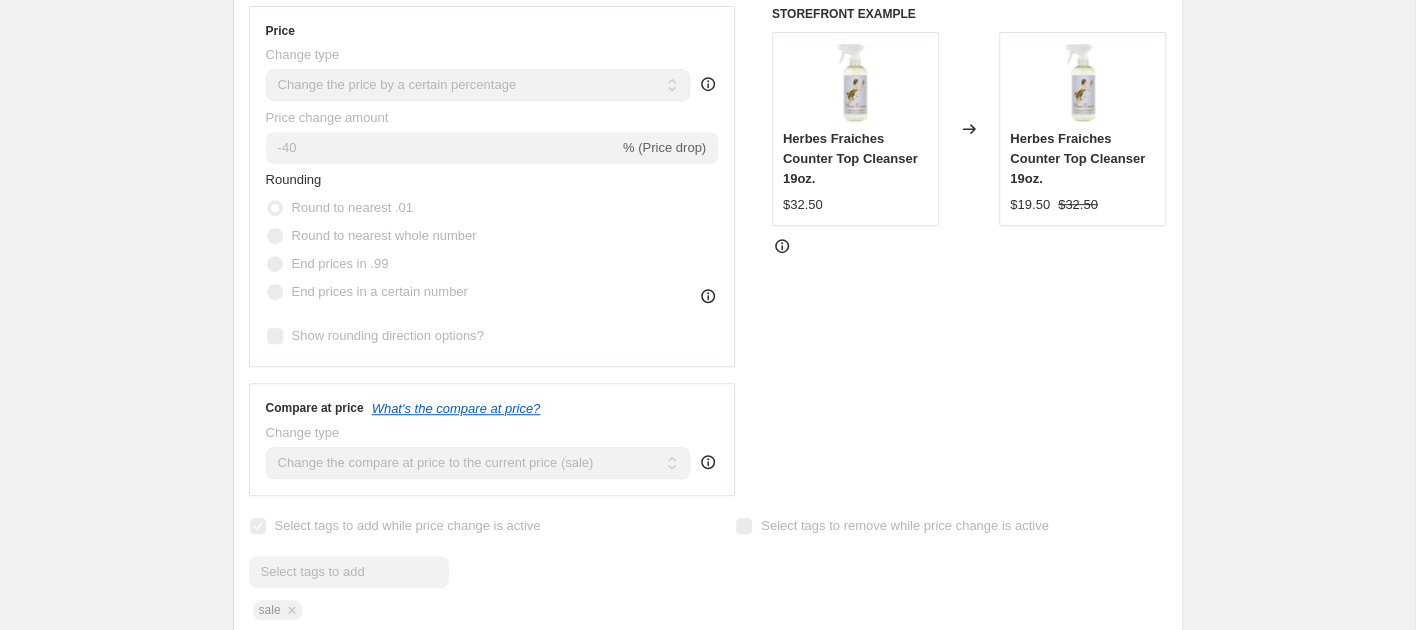 scroll, scrollTop: 0, scrollLeft: 0, axis: both 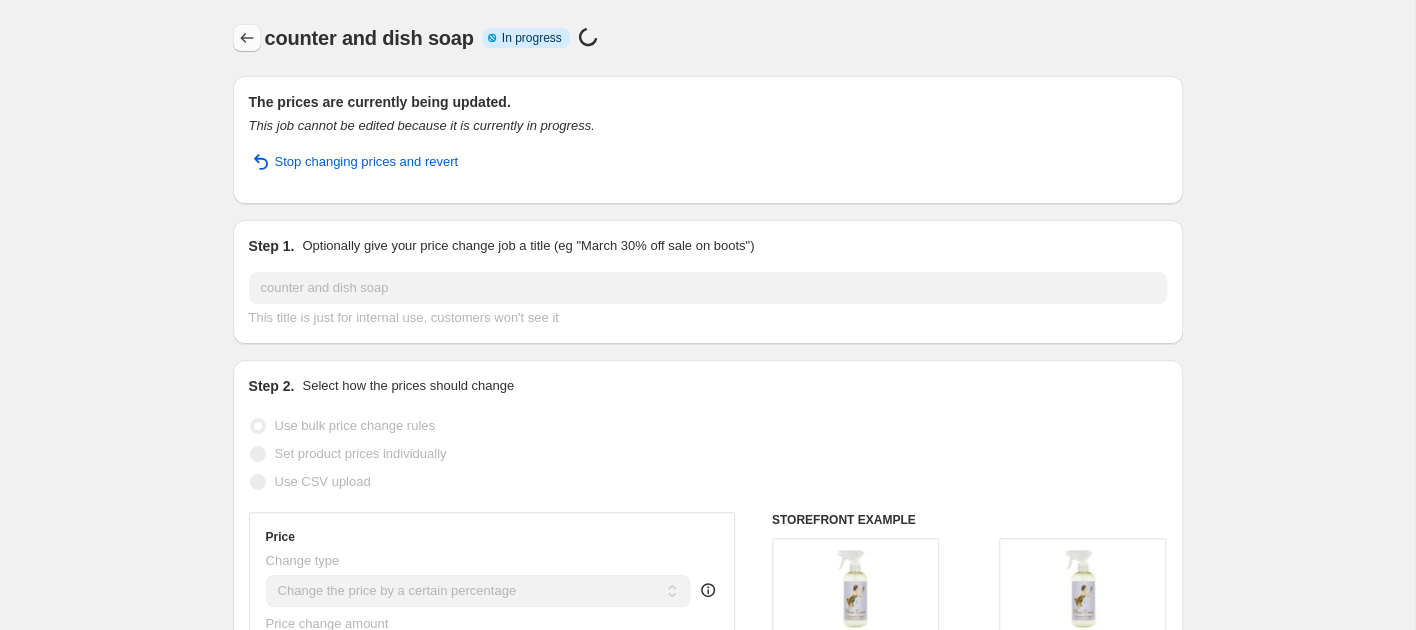click 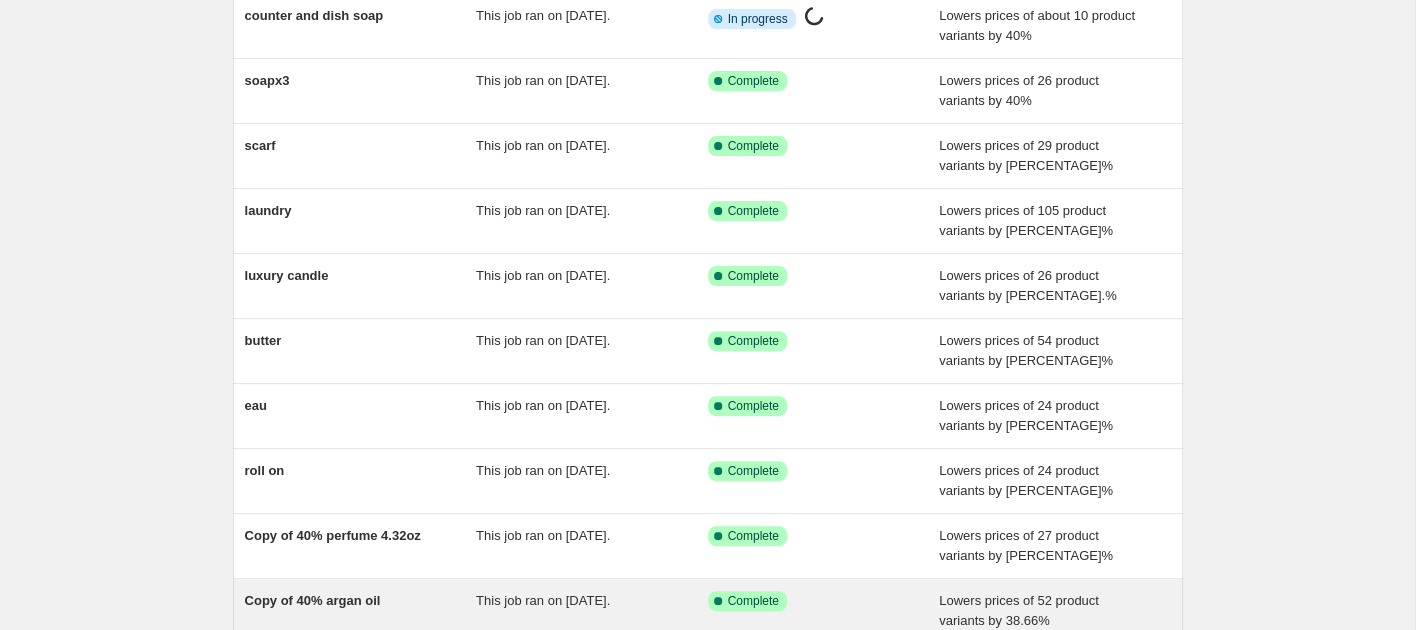 scroll, scrollTop: 0, scrollLeft: 0, axis: both 